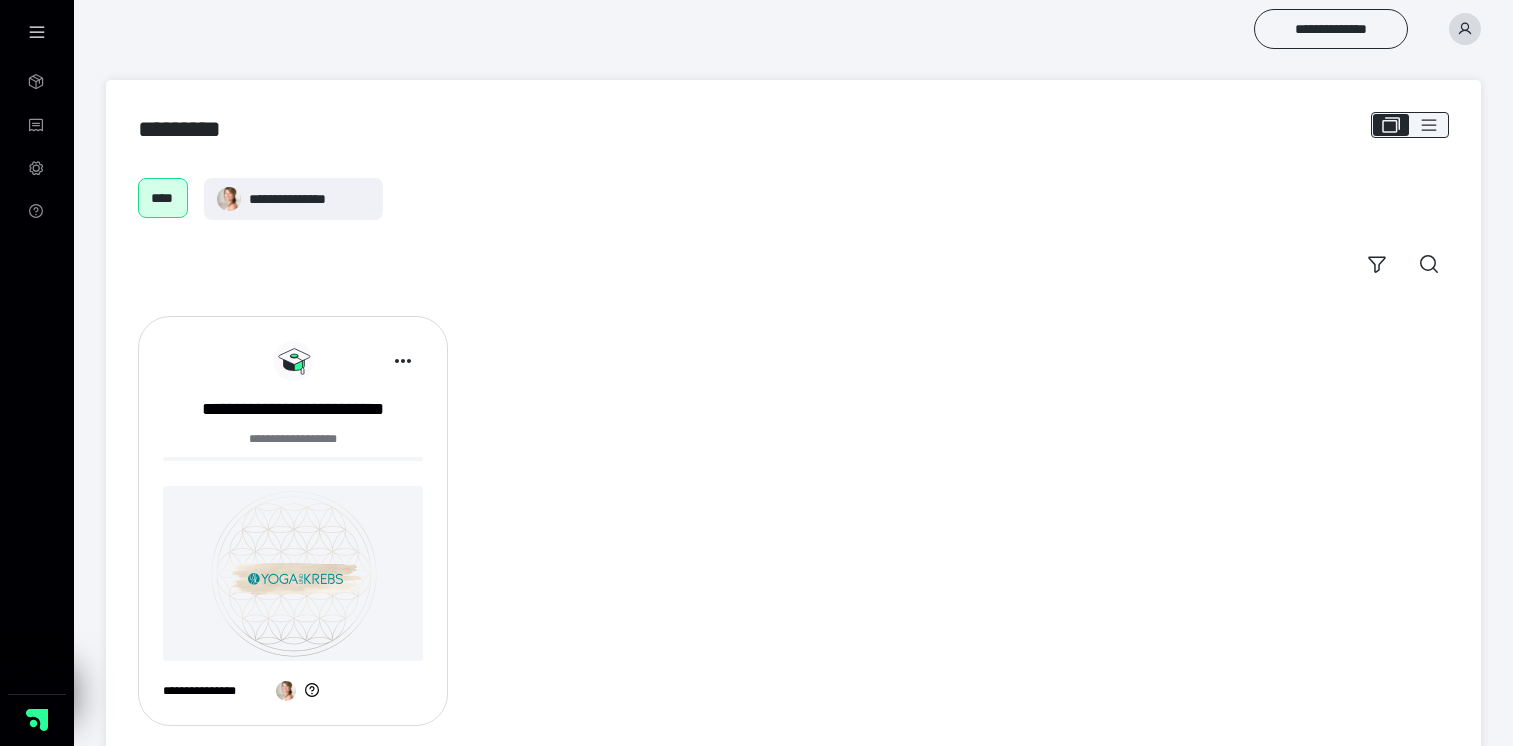 scroll, scrollTop: 34, scrollLeft: 0, axis: vertical 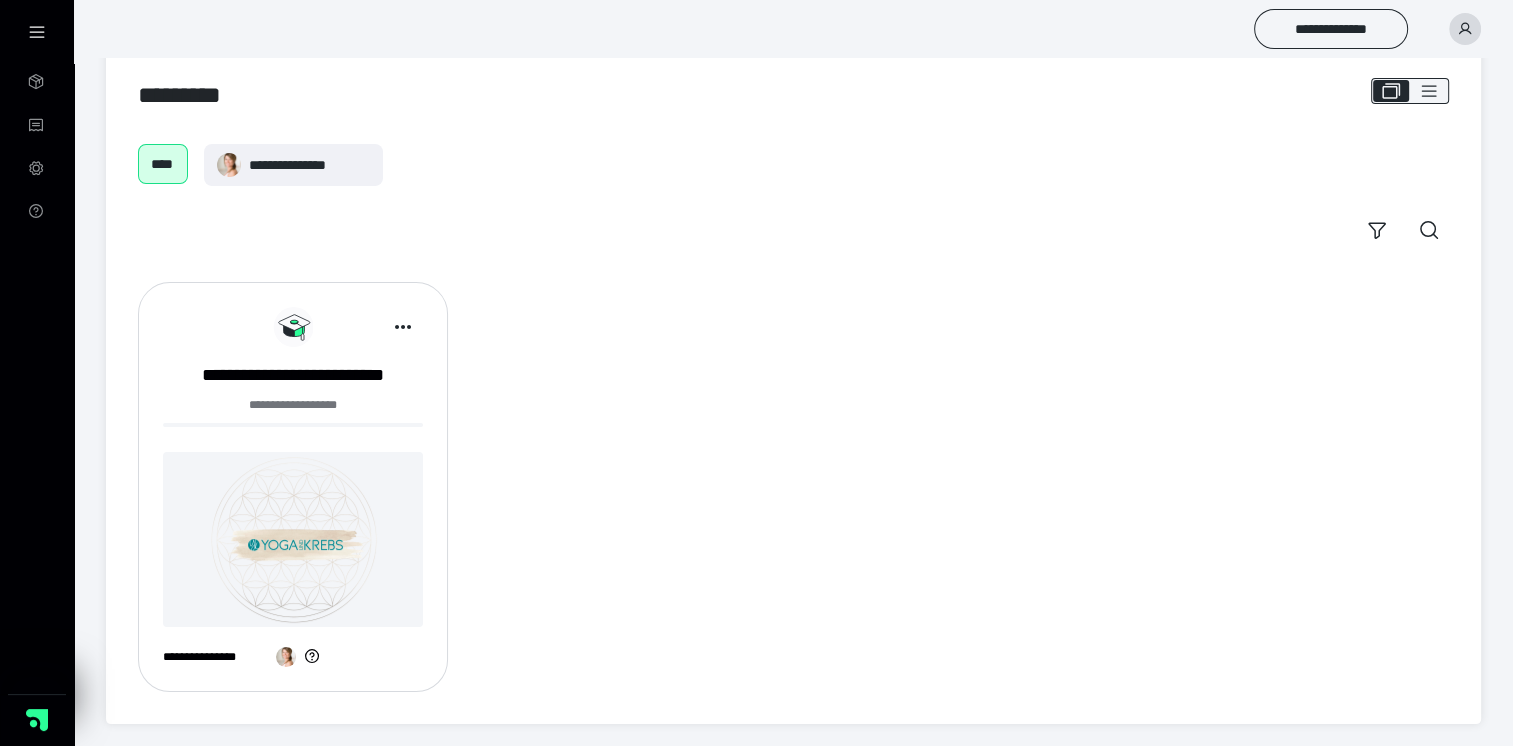 click at bounding box center (293, 539) 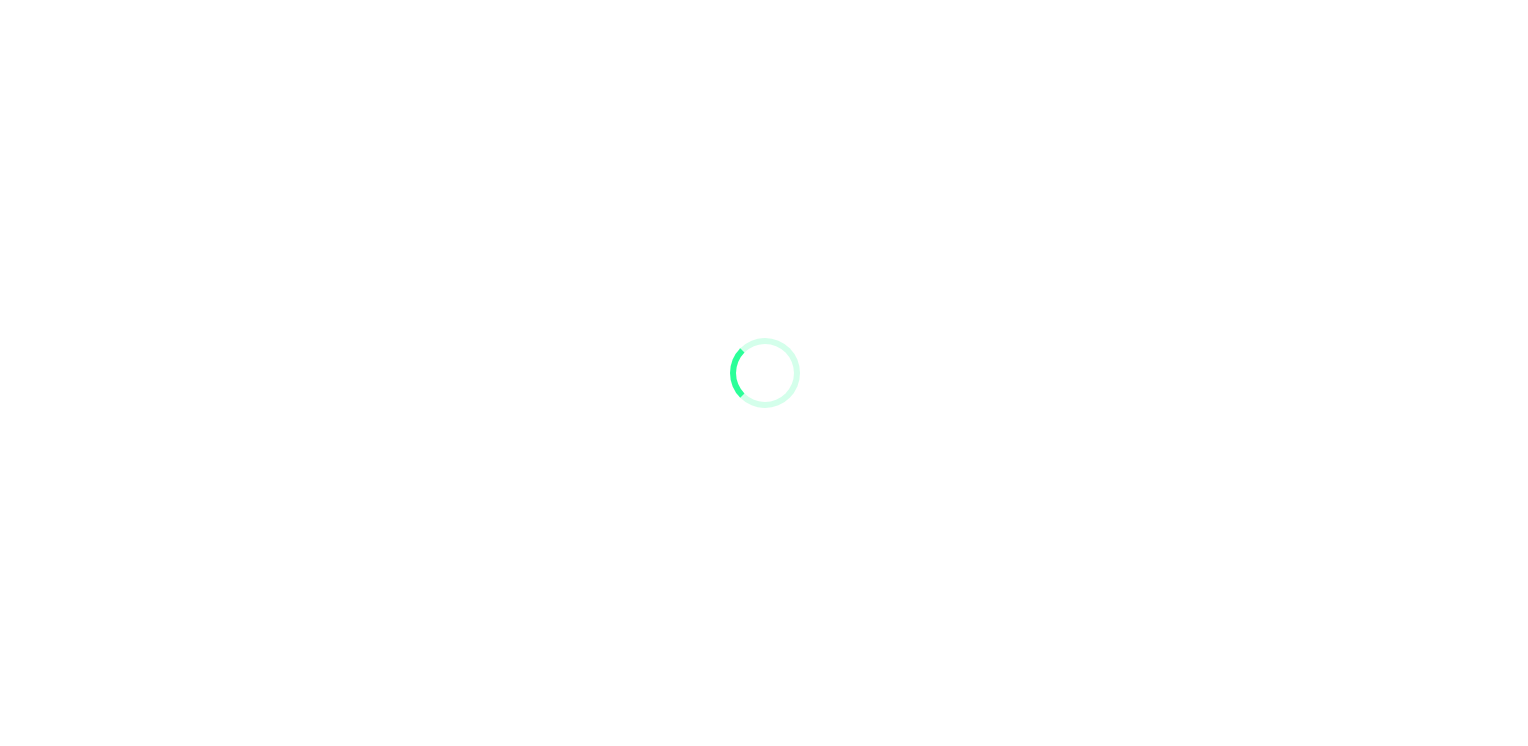 scroll, scrollTop: 0, scrollLeft: 0, axis: both 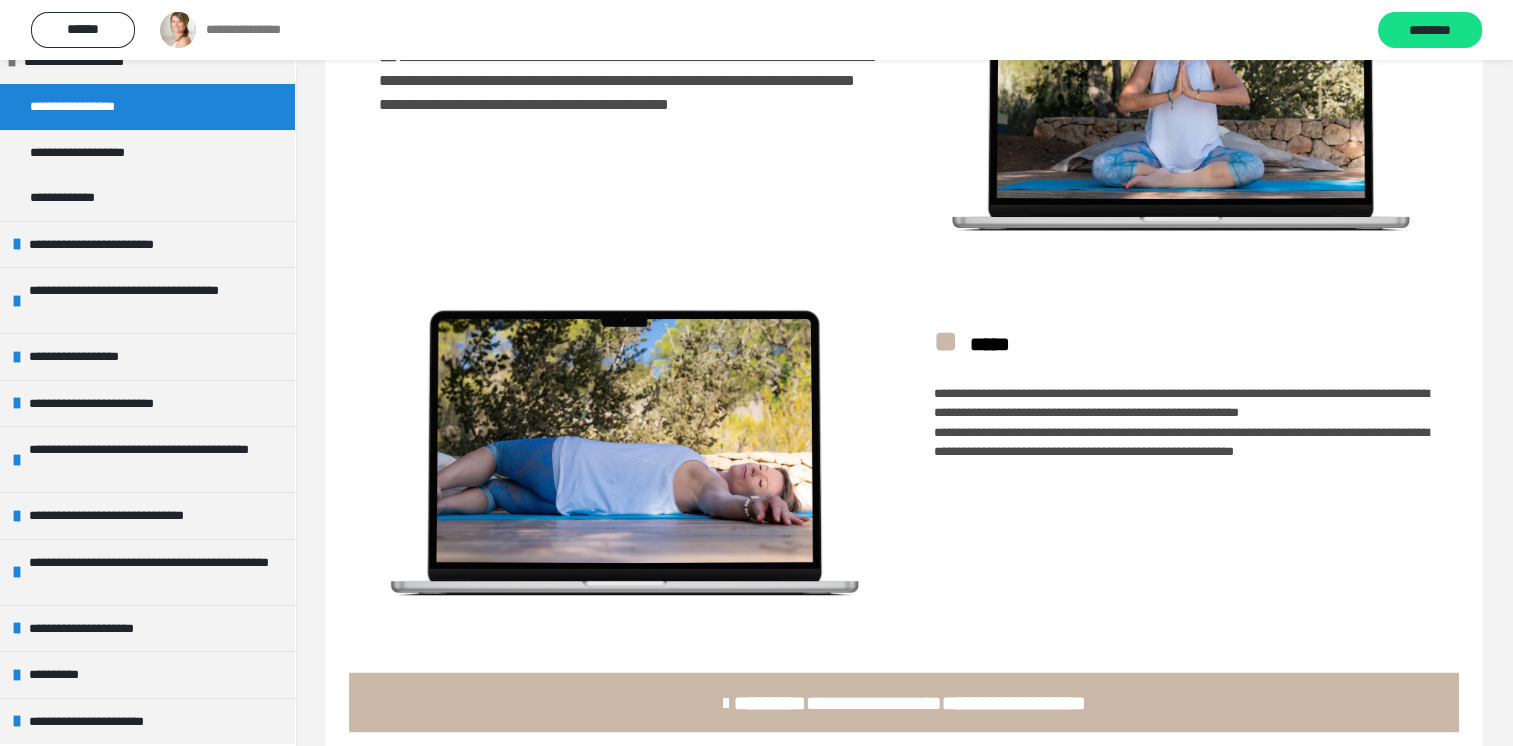 click on "*******" at bounding box center (770, 702) 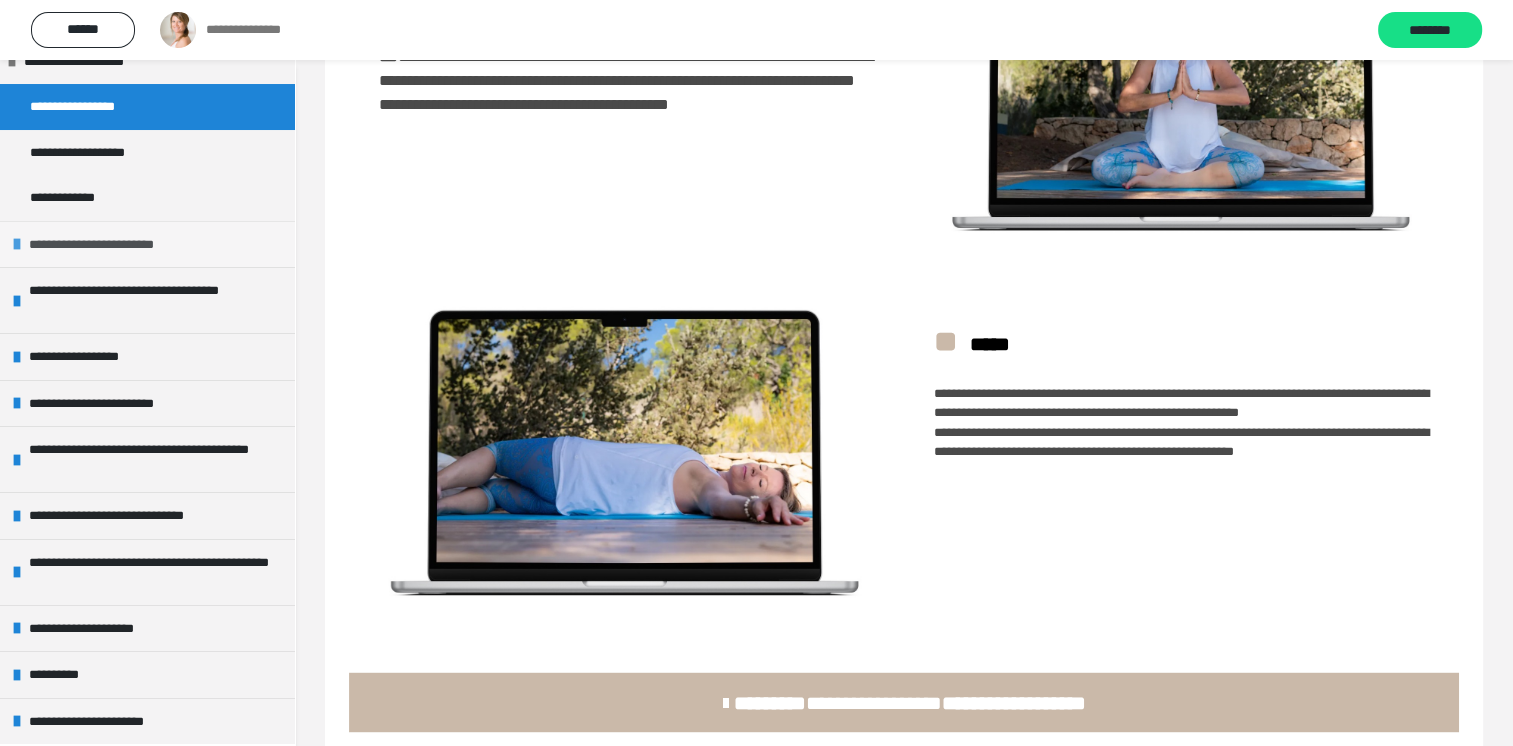 click on "**********" at bounding box center (103, 245) 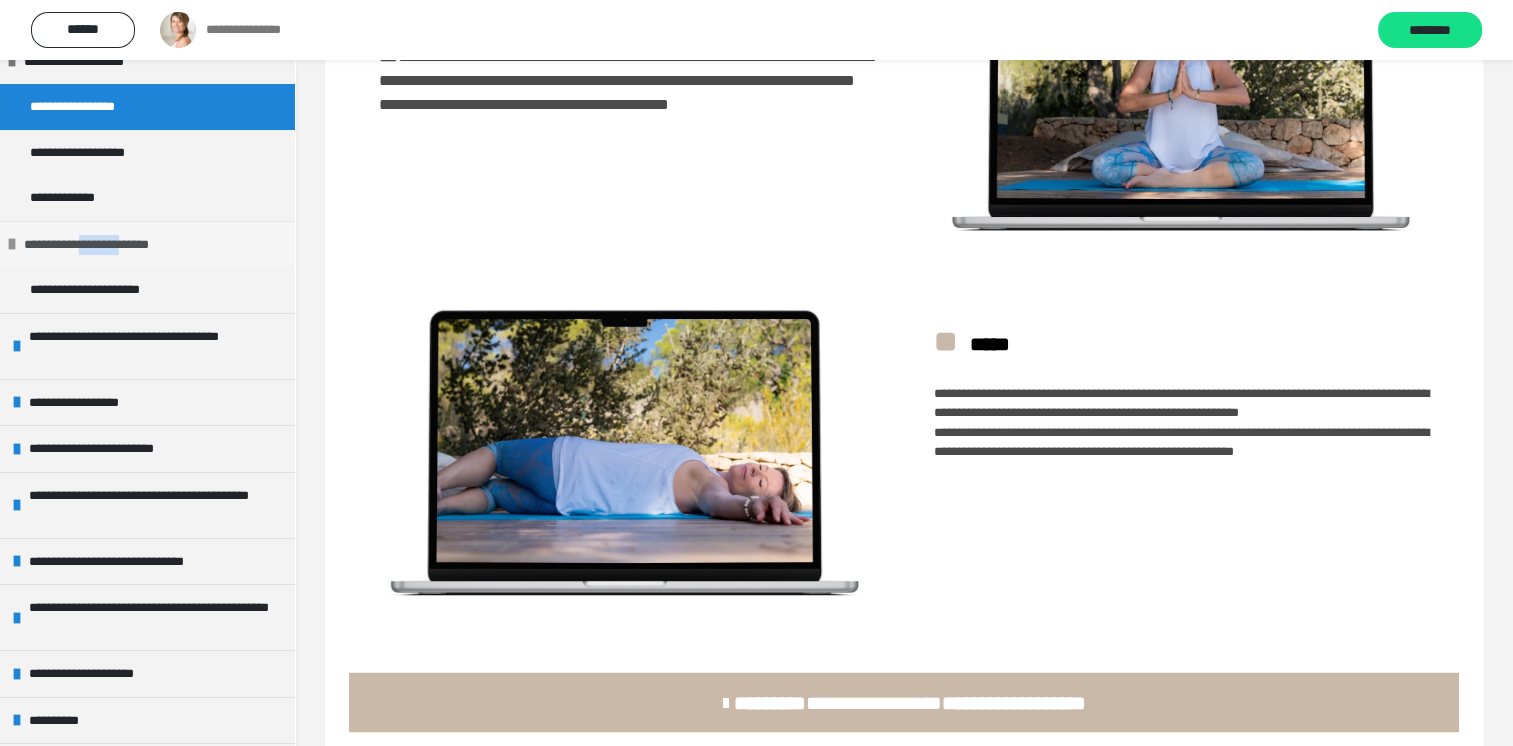 click on "**********" at bounding box center (98, 245) 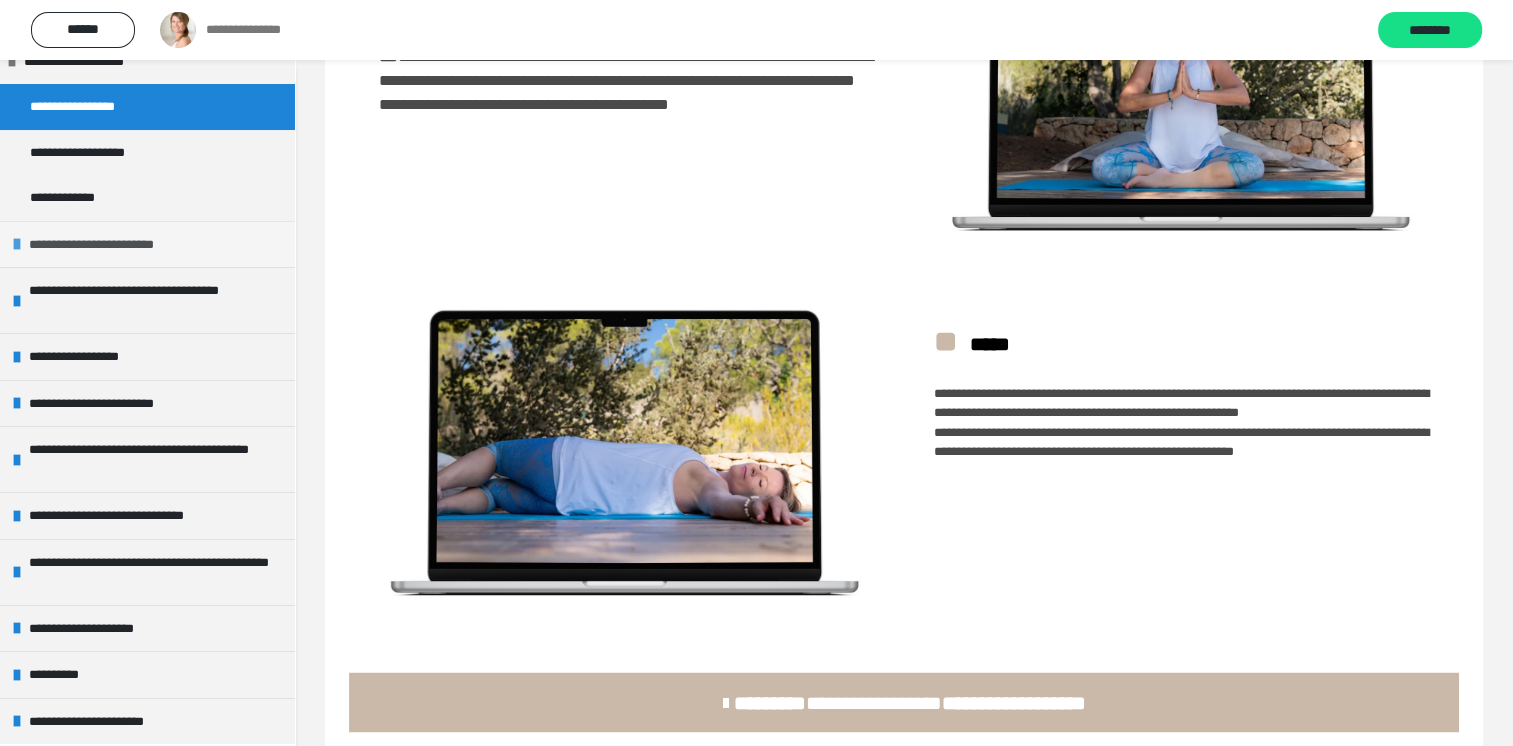 drag, startPoint x: 95, startPoint y: 247, endPoint x: 13, endPoint y: 253, distance: 82.219215 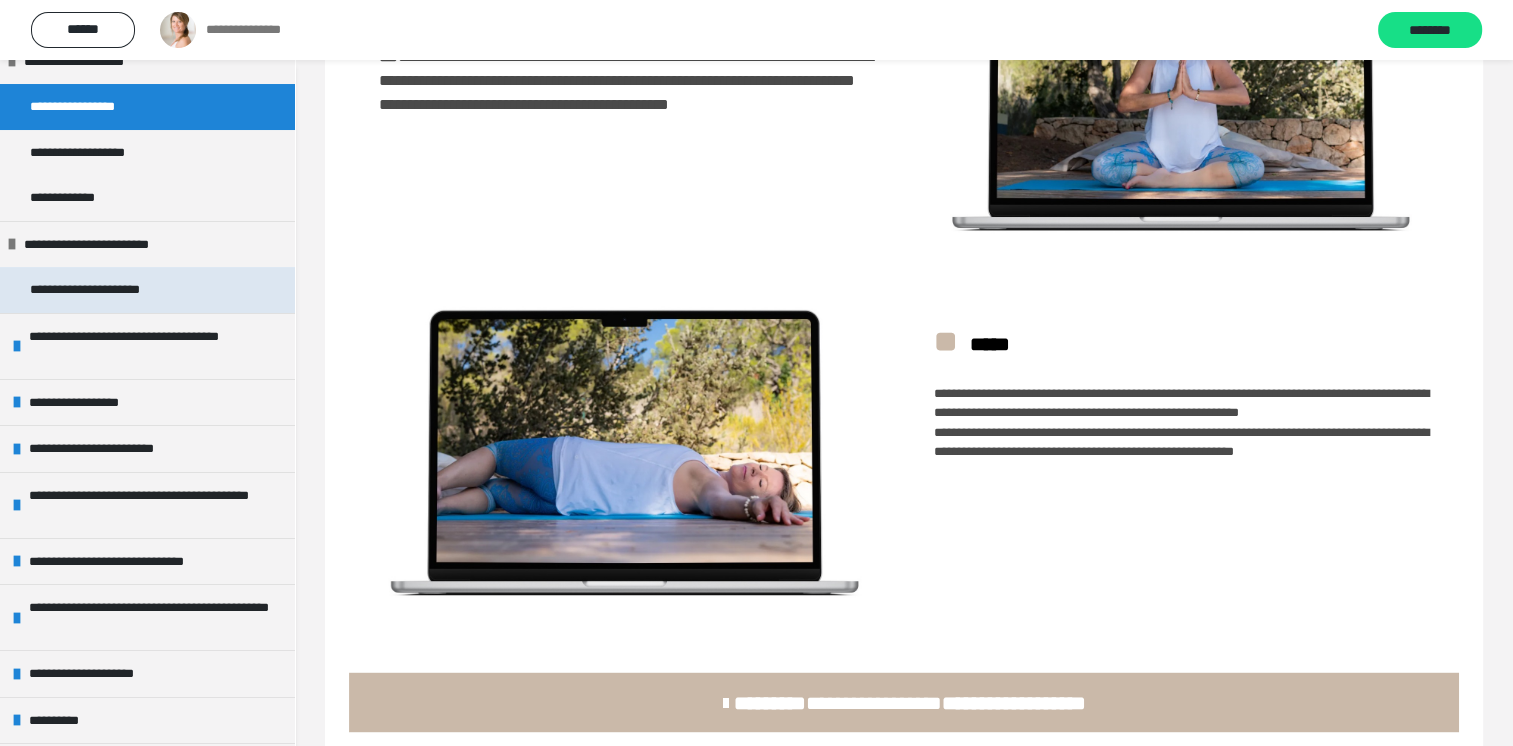 click on "**********" at bounding box center [101, 290] 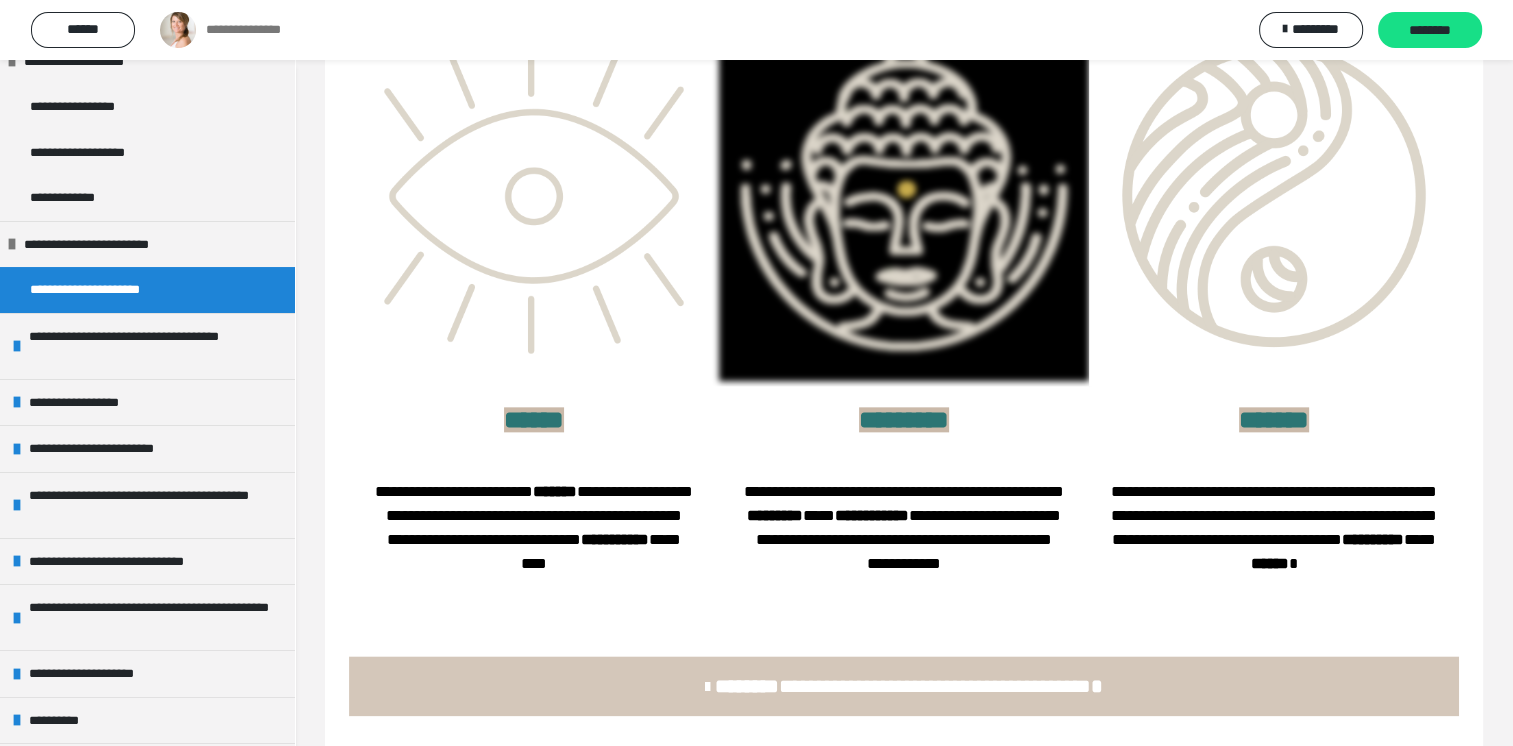scroll, scrollTop: 2408, scrollLeft: 0, axis: vertical 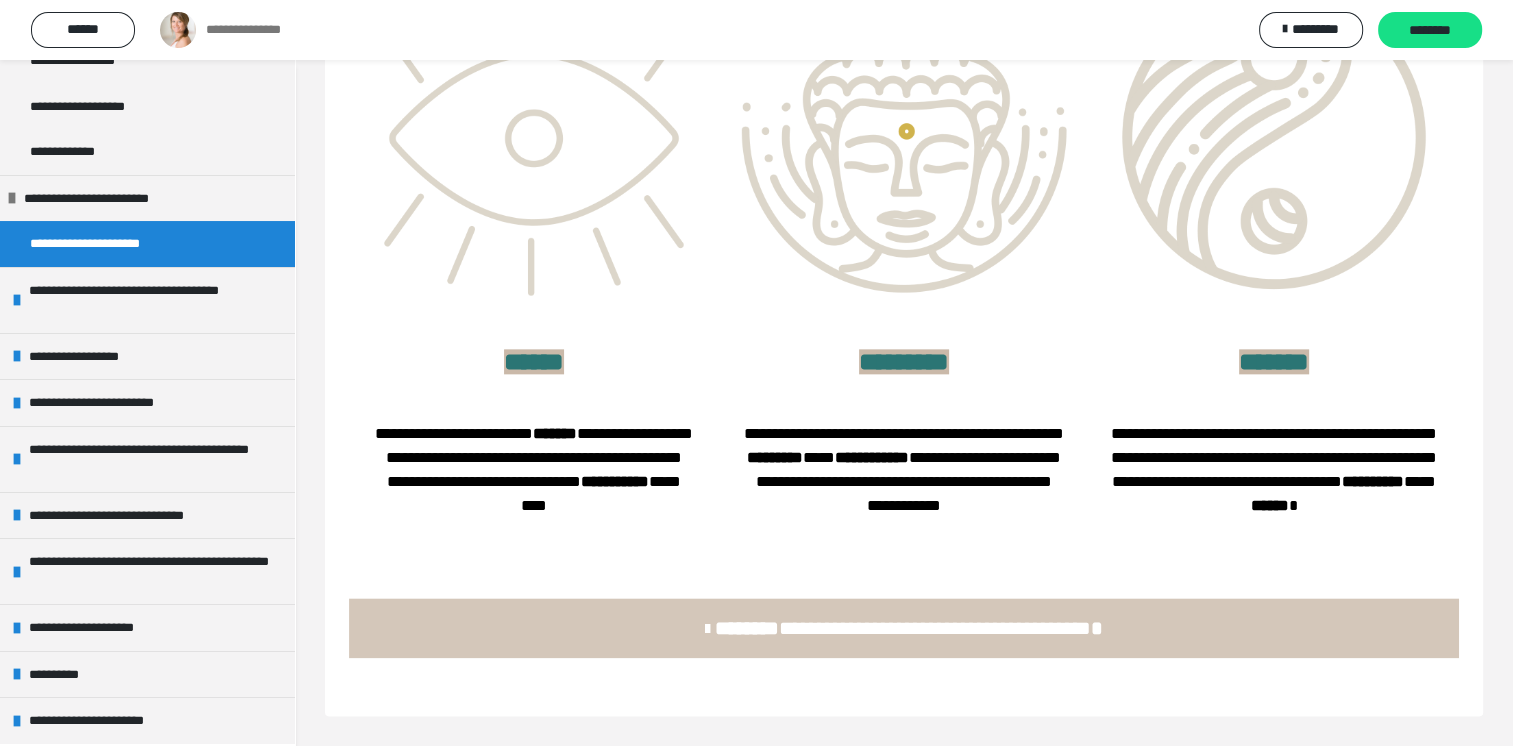 click on "**********" at bounding box center (909, 628) 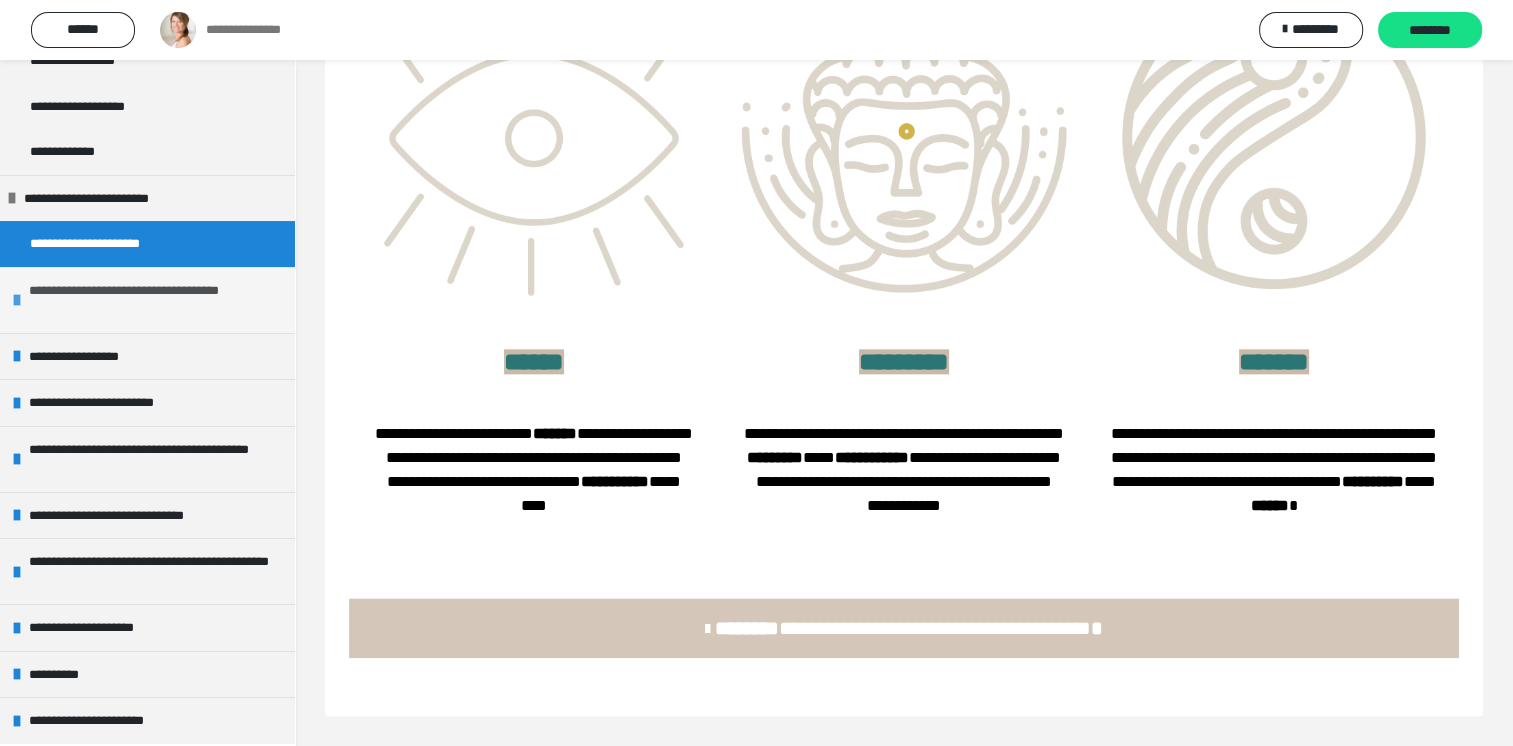 click on "**********" at bounding box center (149, 300) 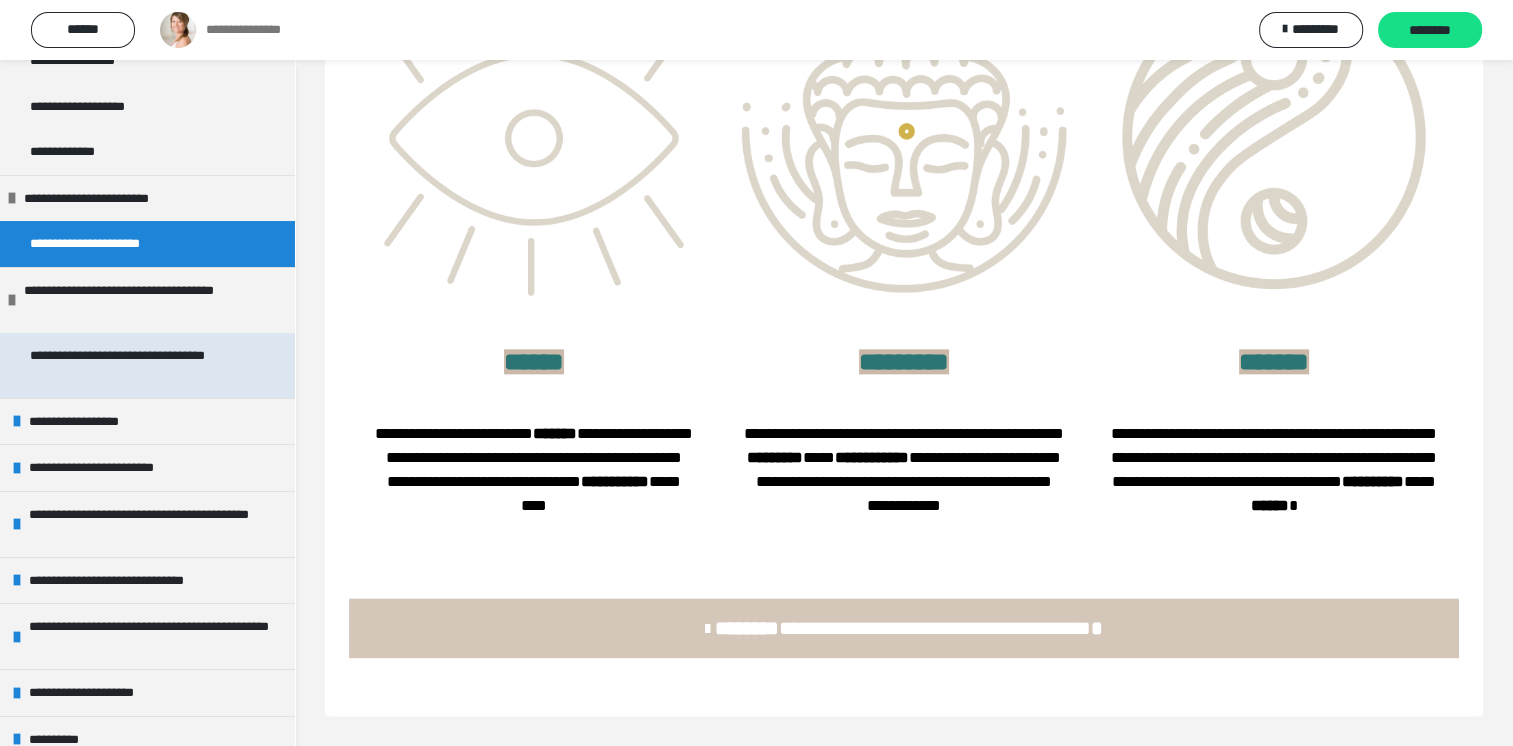 click on "**********" at bounding box center [132, 365] 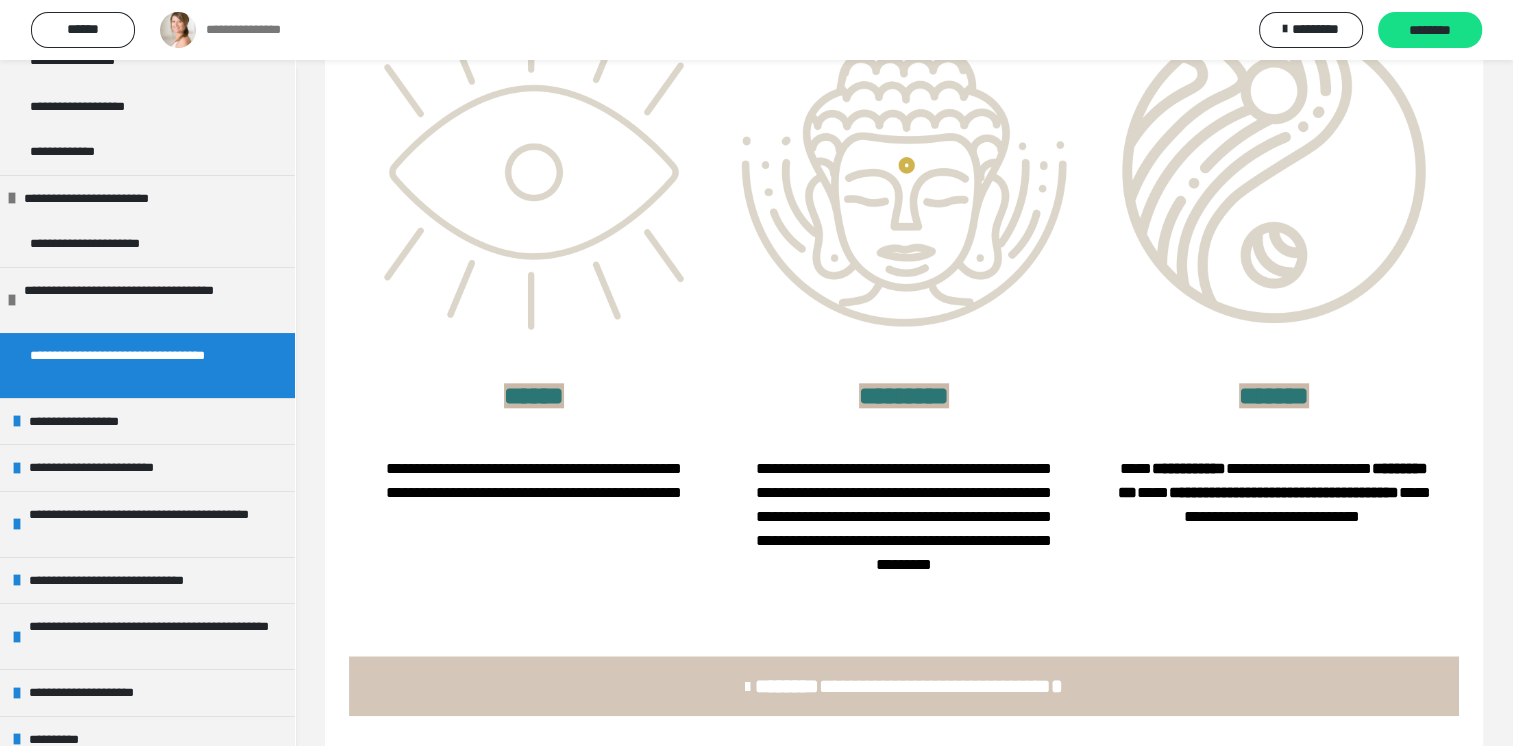 scroll, scrollTop: 2151, scrollLeft: 0, axis: vertical 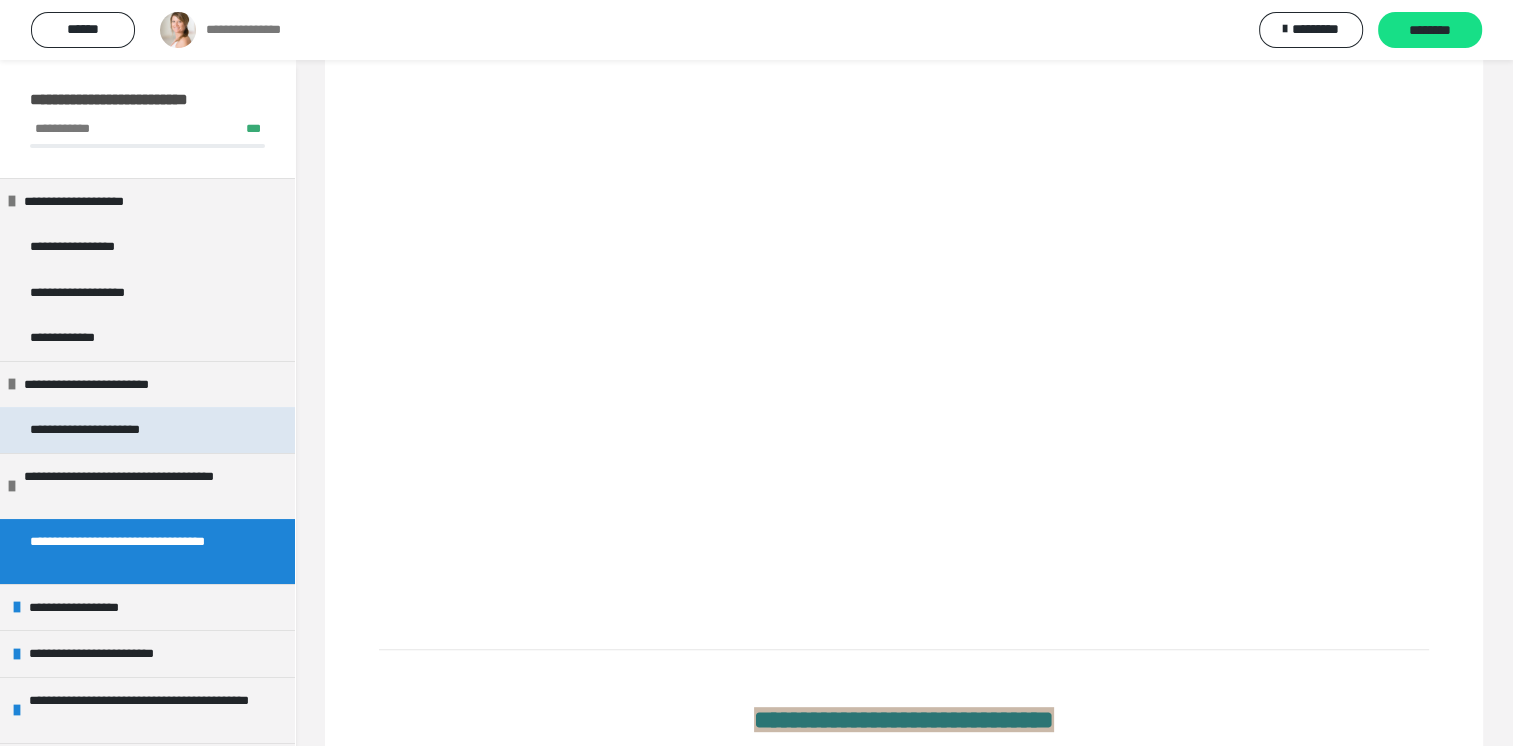 click on "**********" at bounding box center [101, 430] 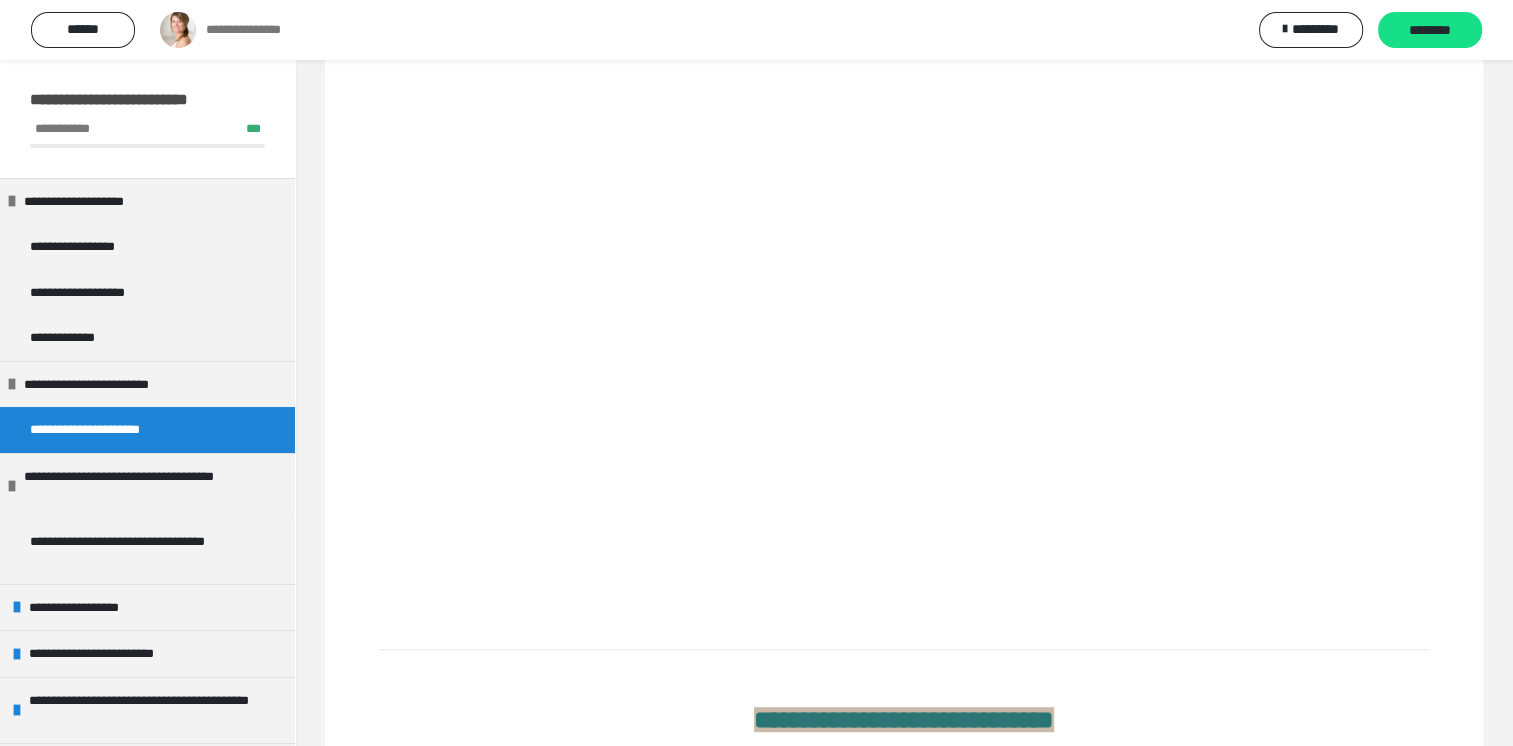 scroll, scrollTop: 251, scrollLeft: 0, axis: vertical 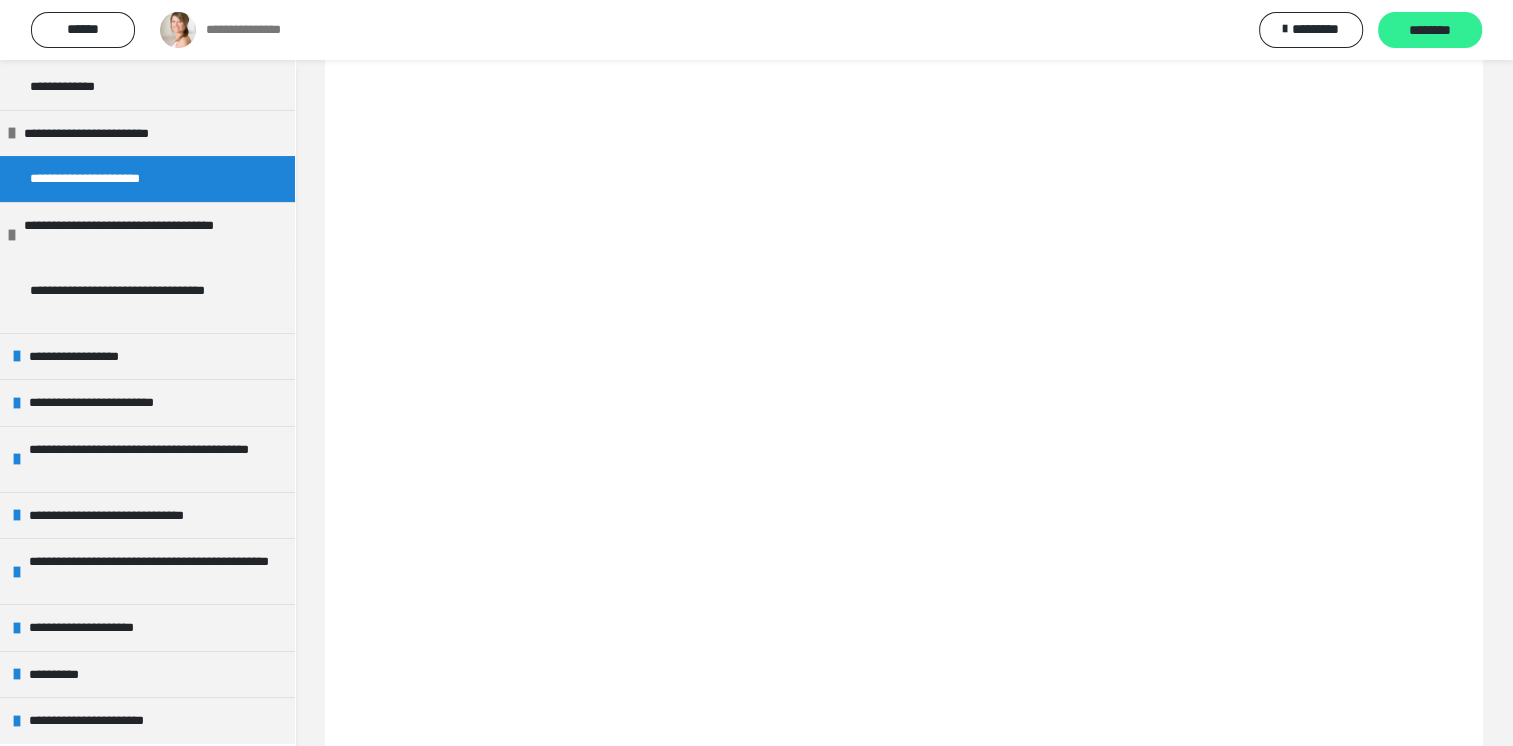 click on "********" at bounding box center (1430, 31) 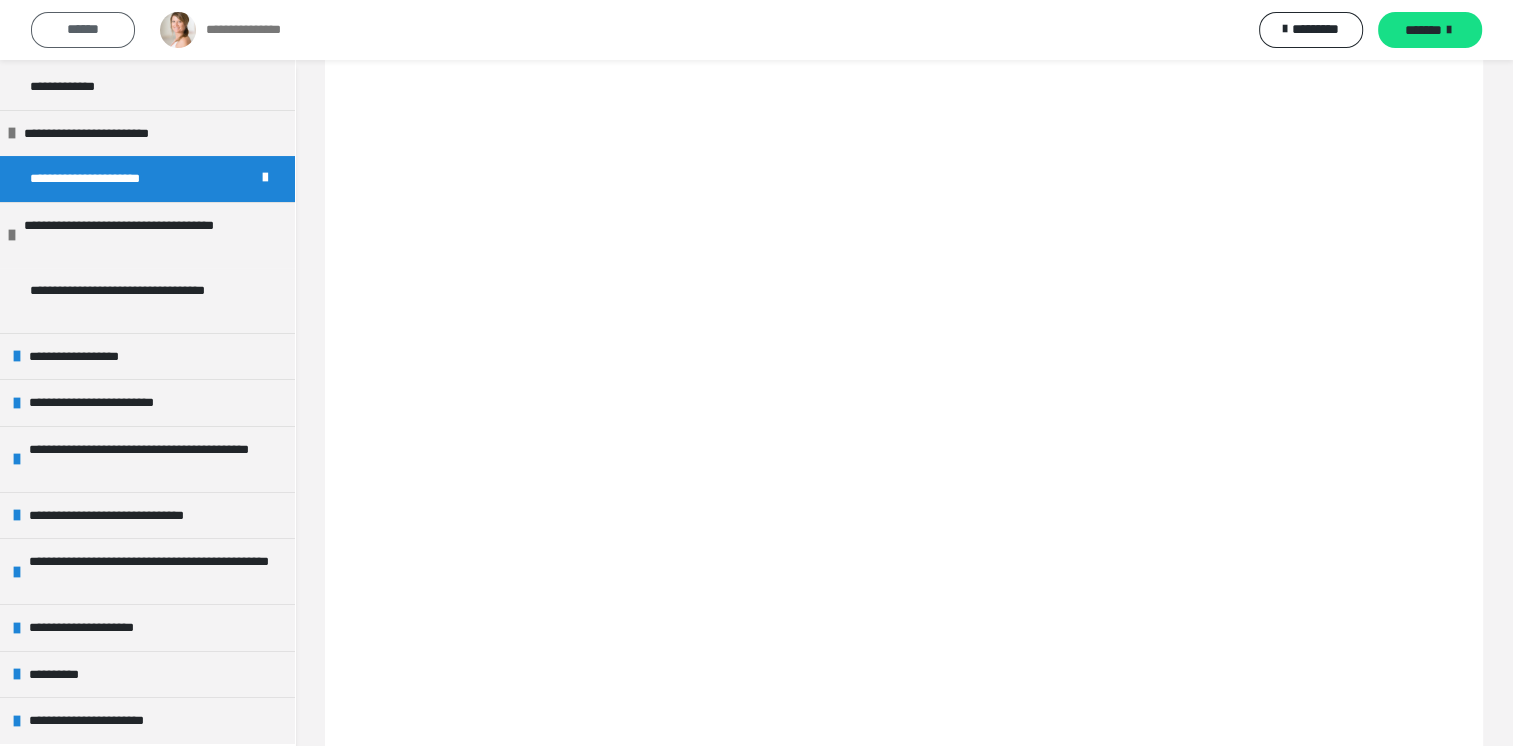 click on "******" at bounding box center [83, 29] 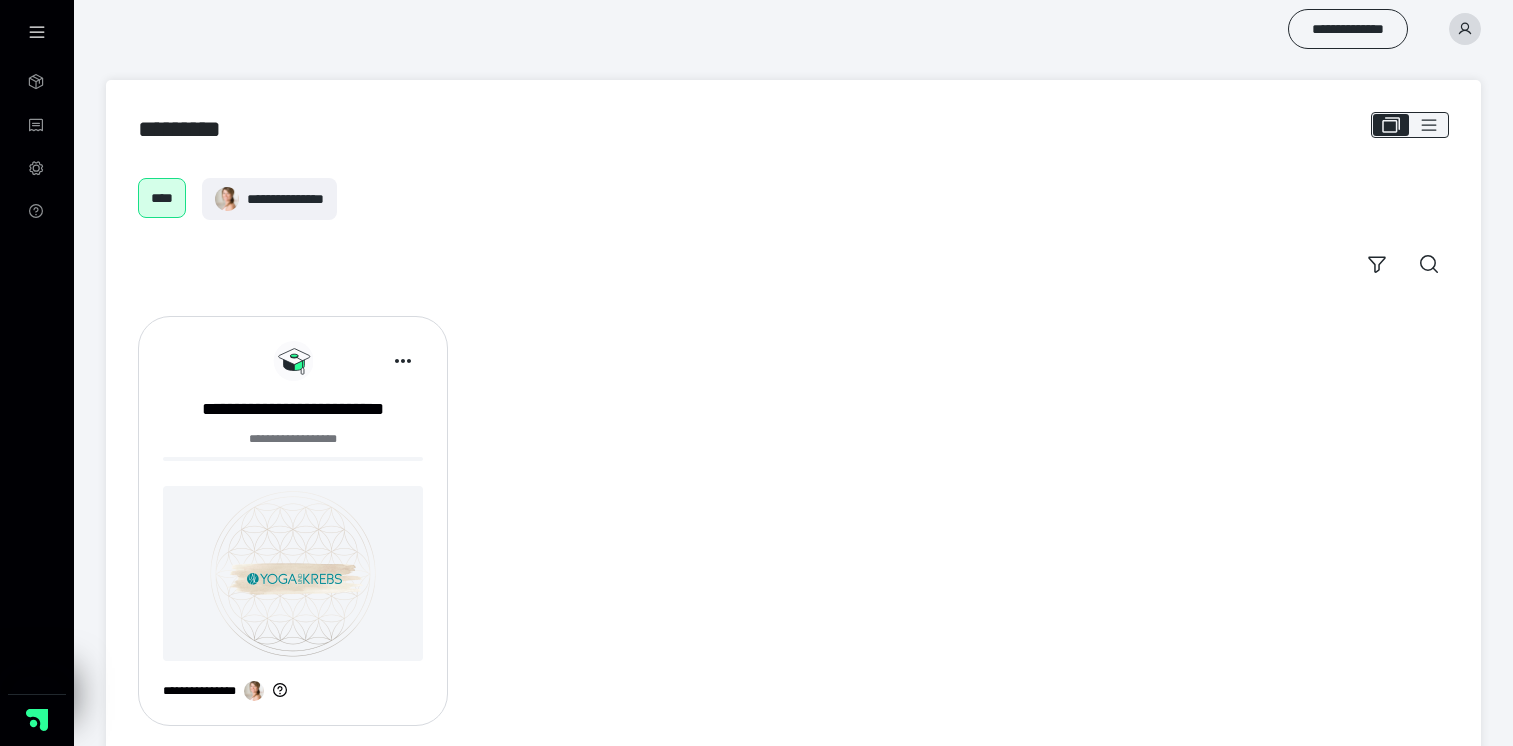 scroll, scrollTop: 34, scrollLeft: 0, axis: vertical 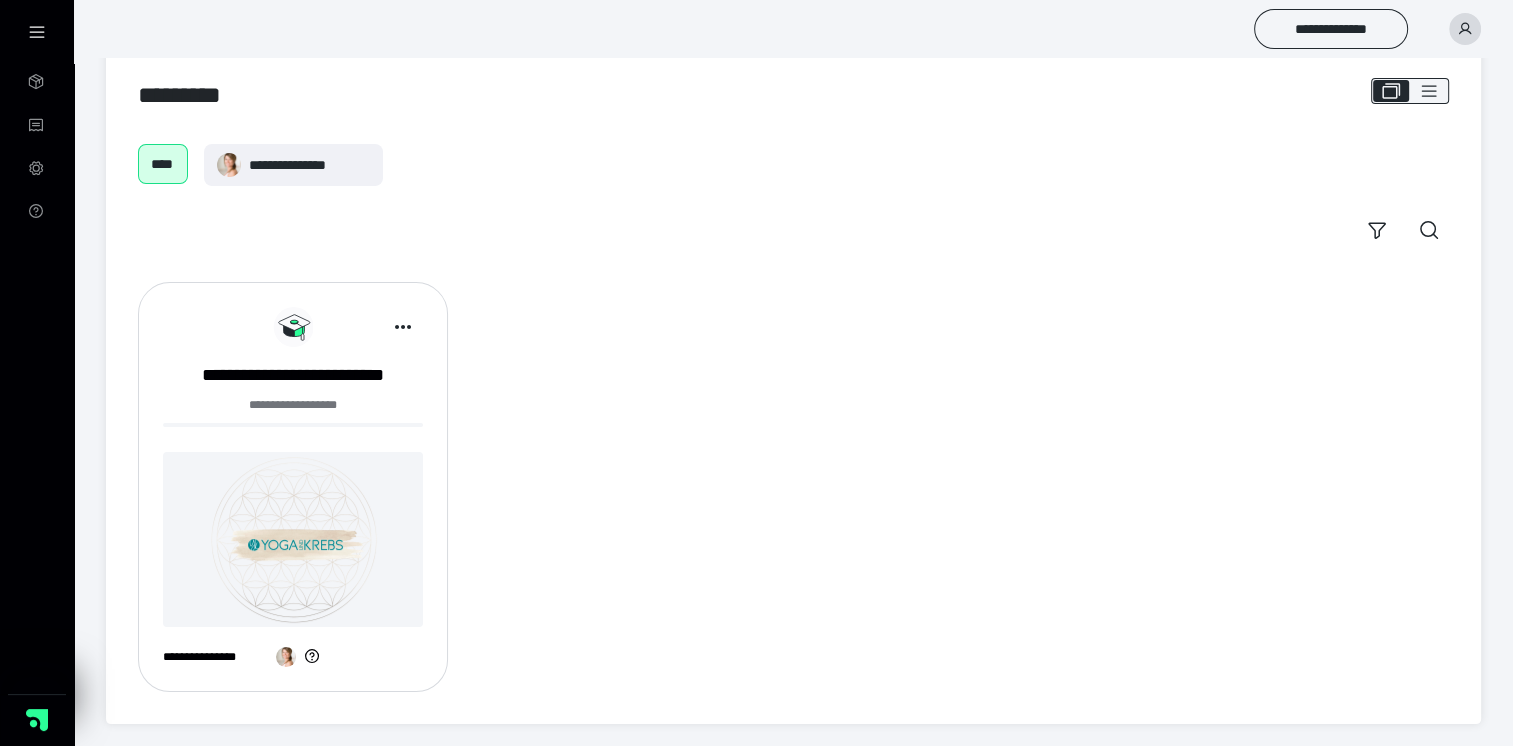 click 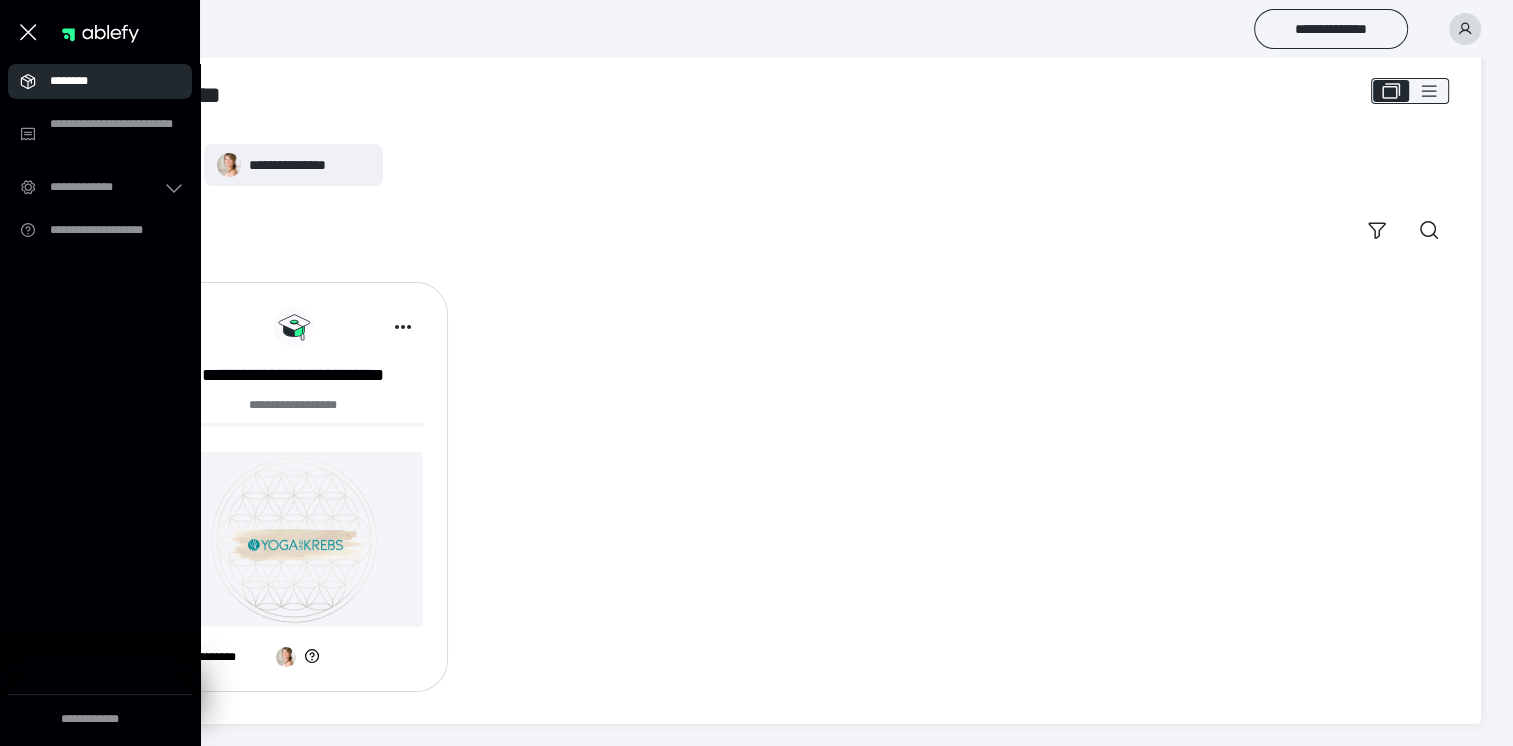 click on "********" at bounding box center [106, 81] 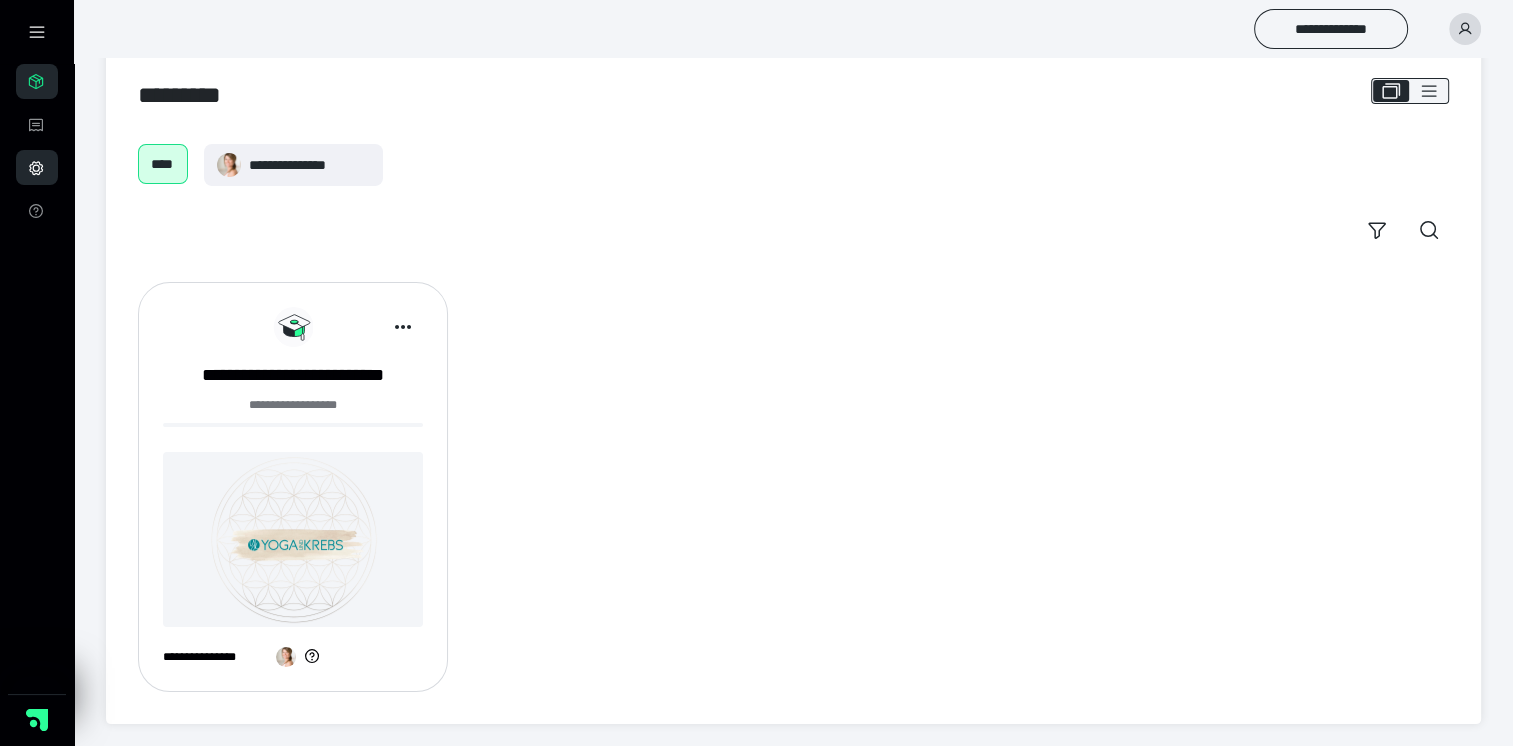 click on "**********" at bounding box center [37, 167] 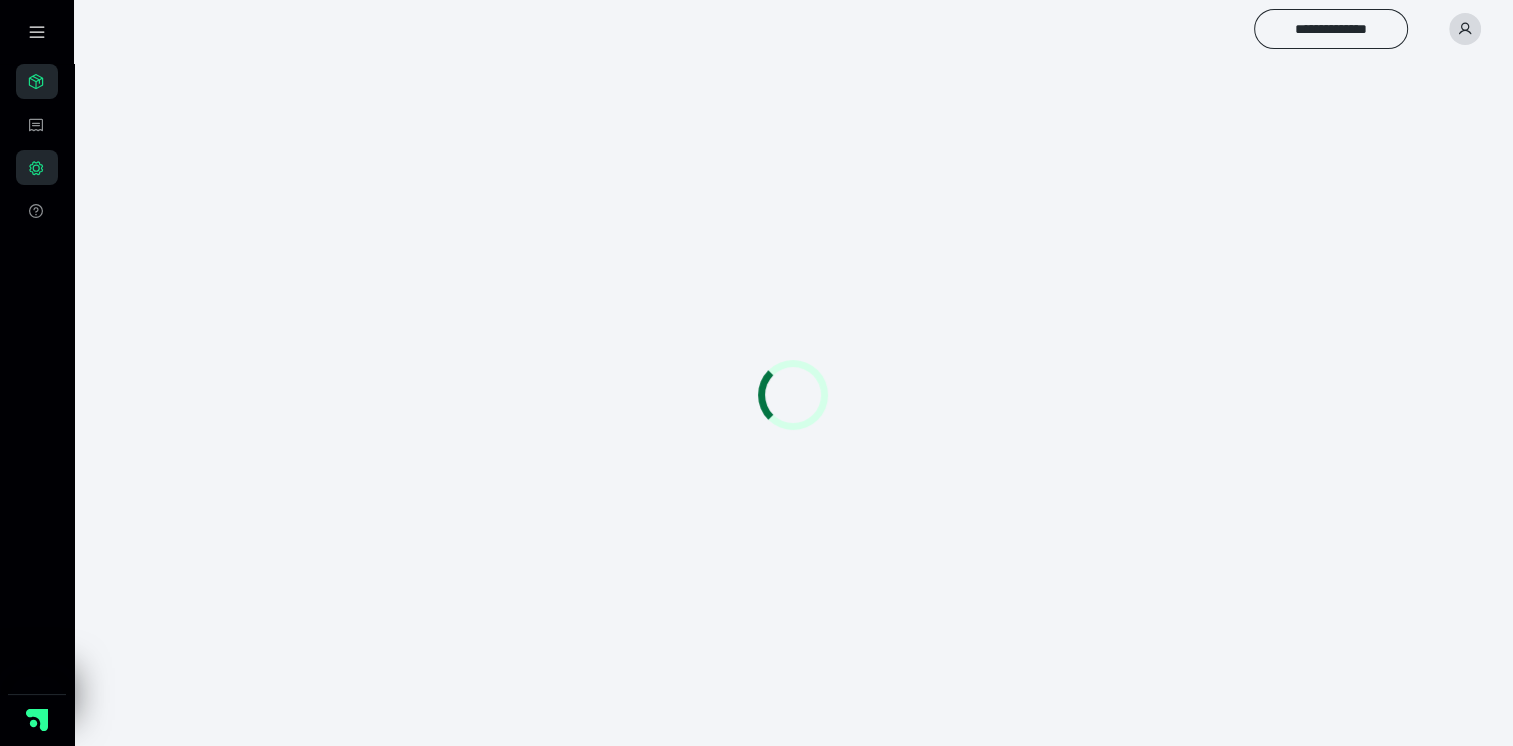 scroll, scrollTop: 0, scrollLeft: 0, axis: both 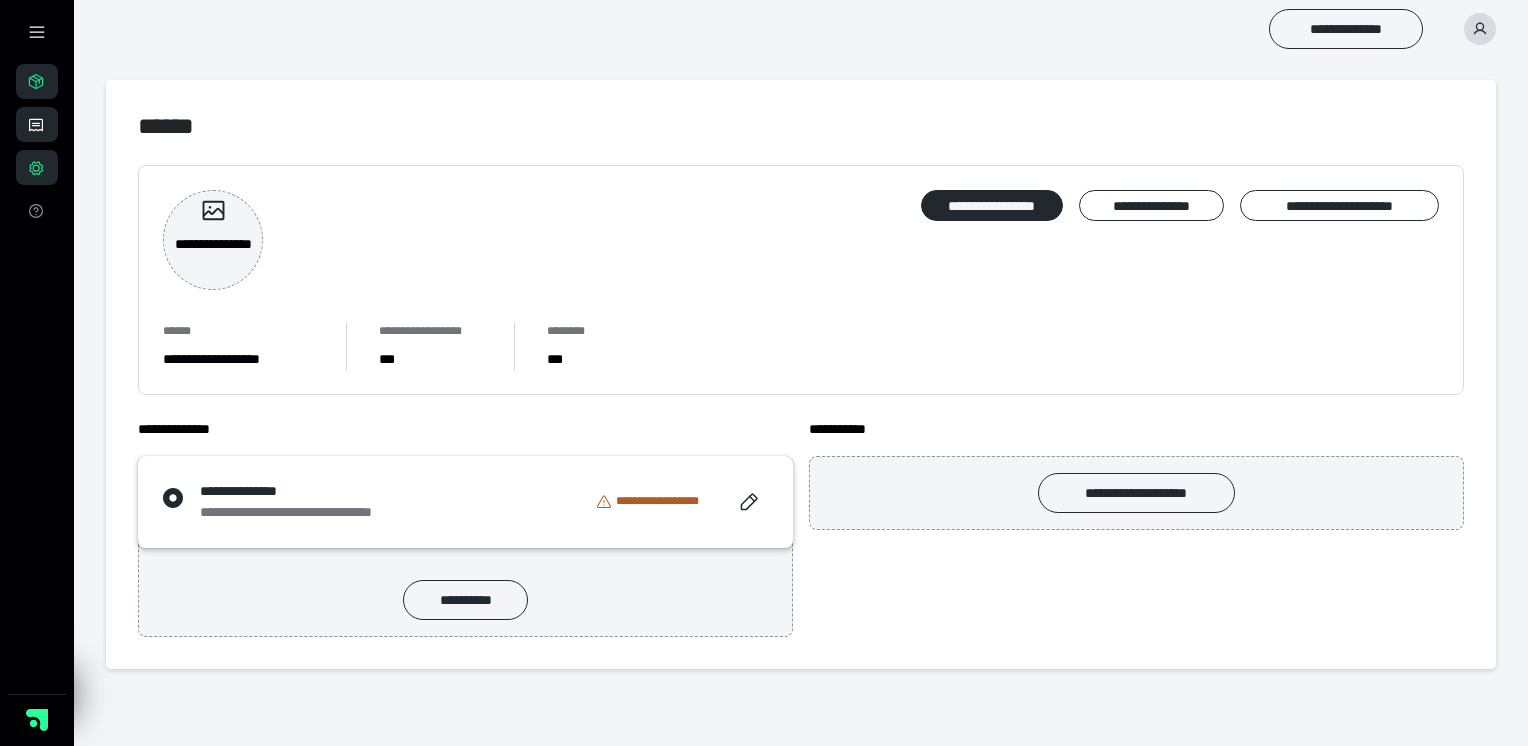 click 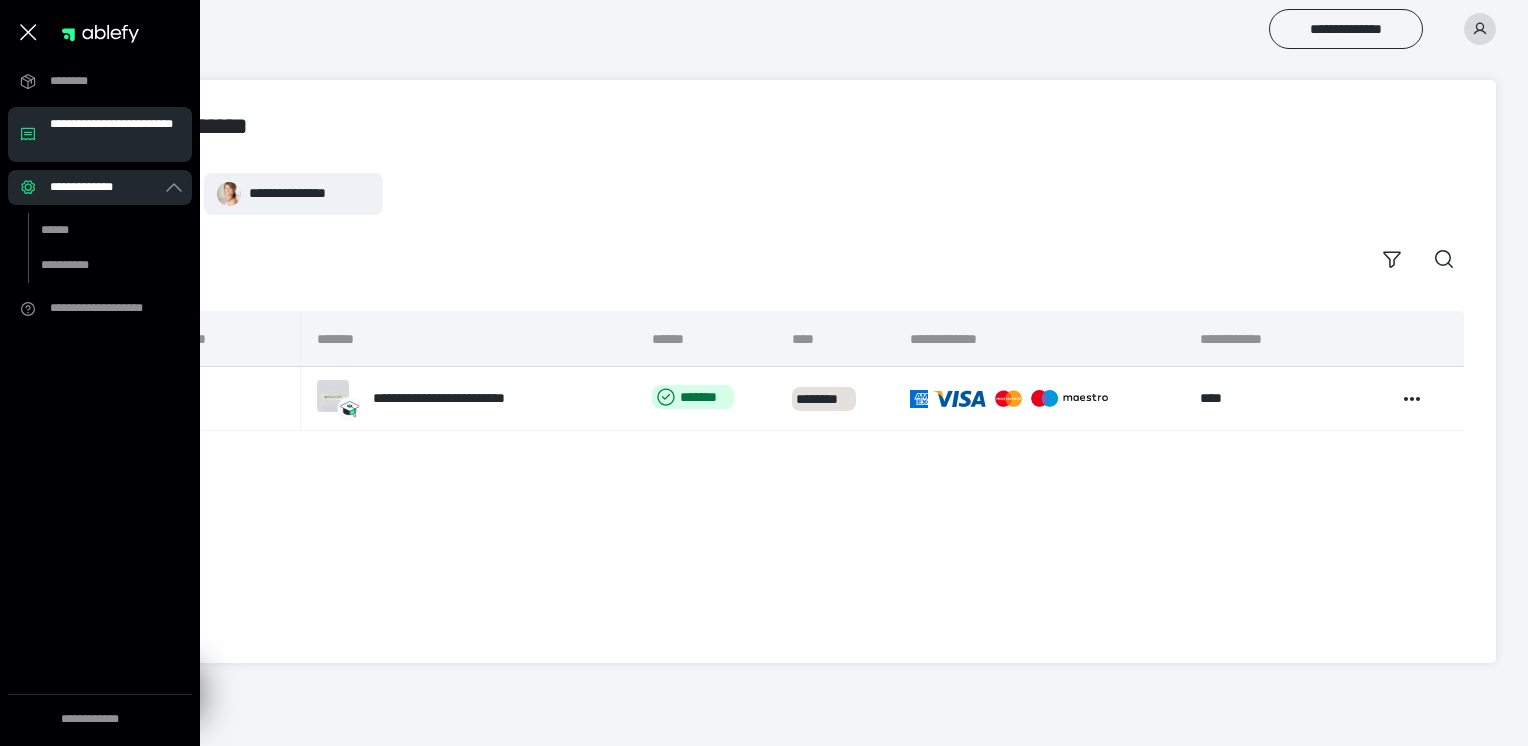 click on "**********" at bounding box center [801, 471] 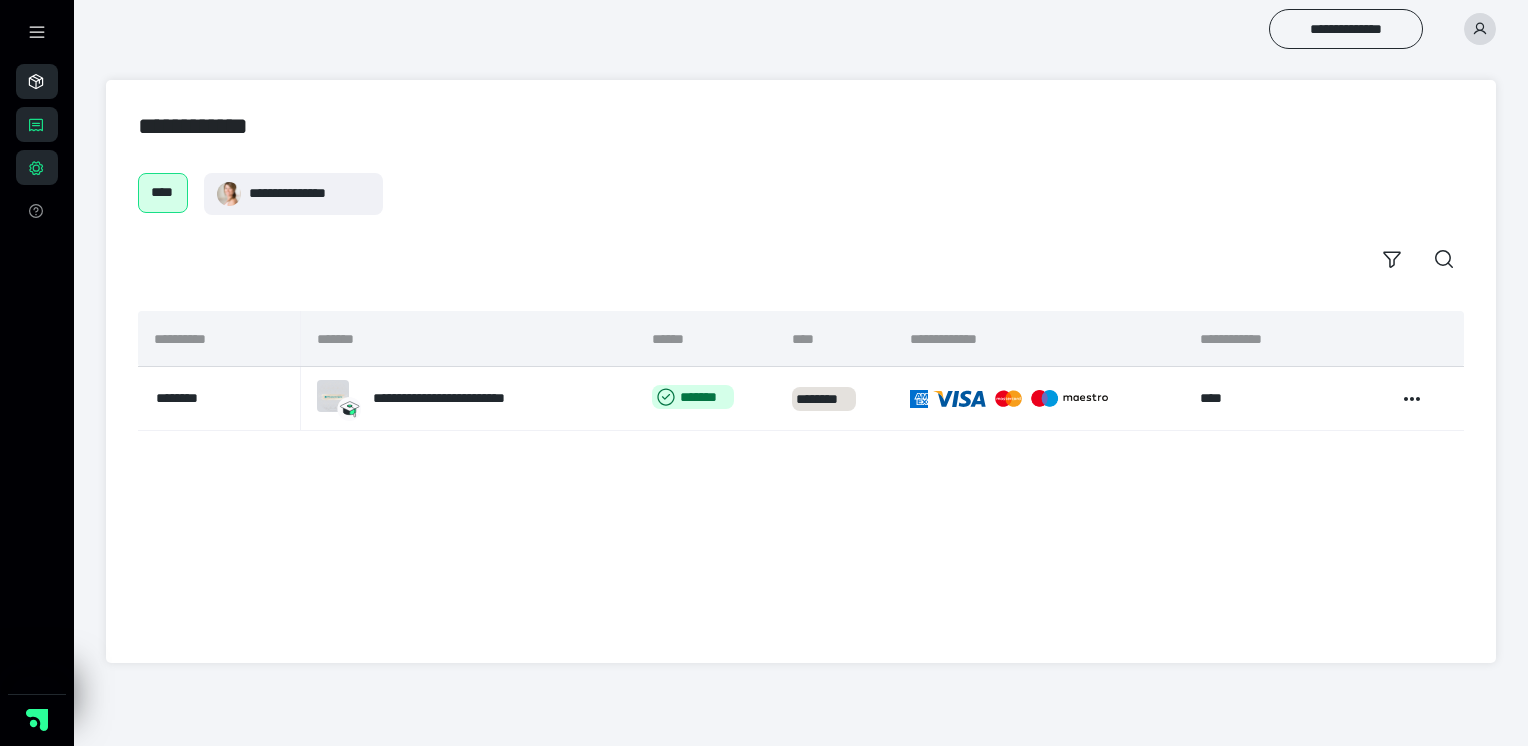 click on "********" at bounding box center (37, 81) 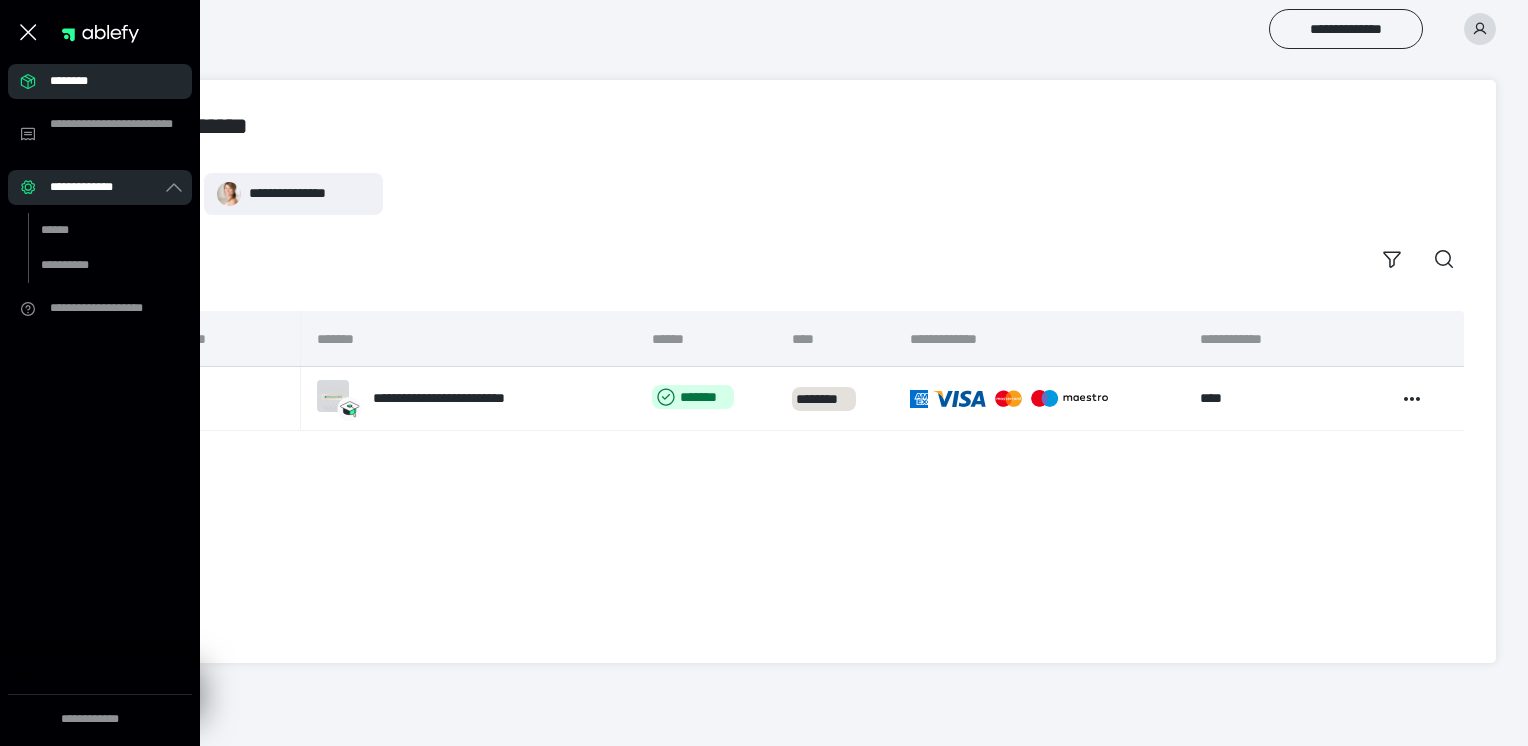 click on "********" at bounding box center [106, 81] 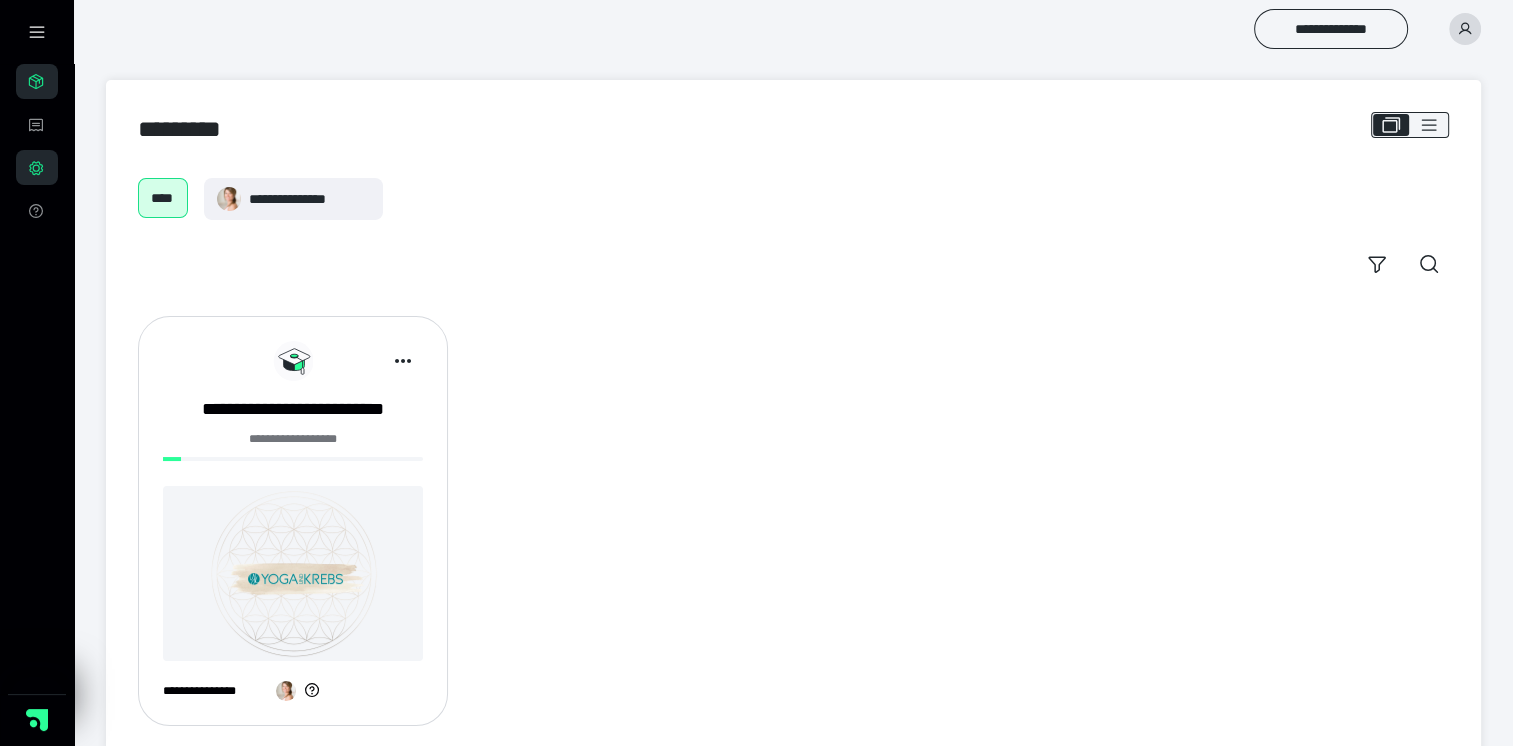 scroll, scrollTop: 34, scrollLeft: 0, axis: vertical 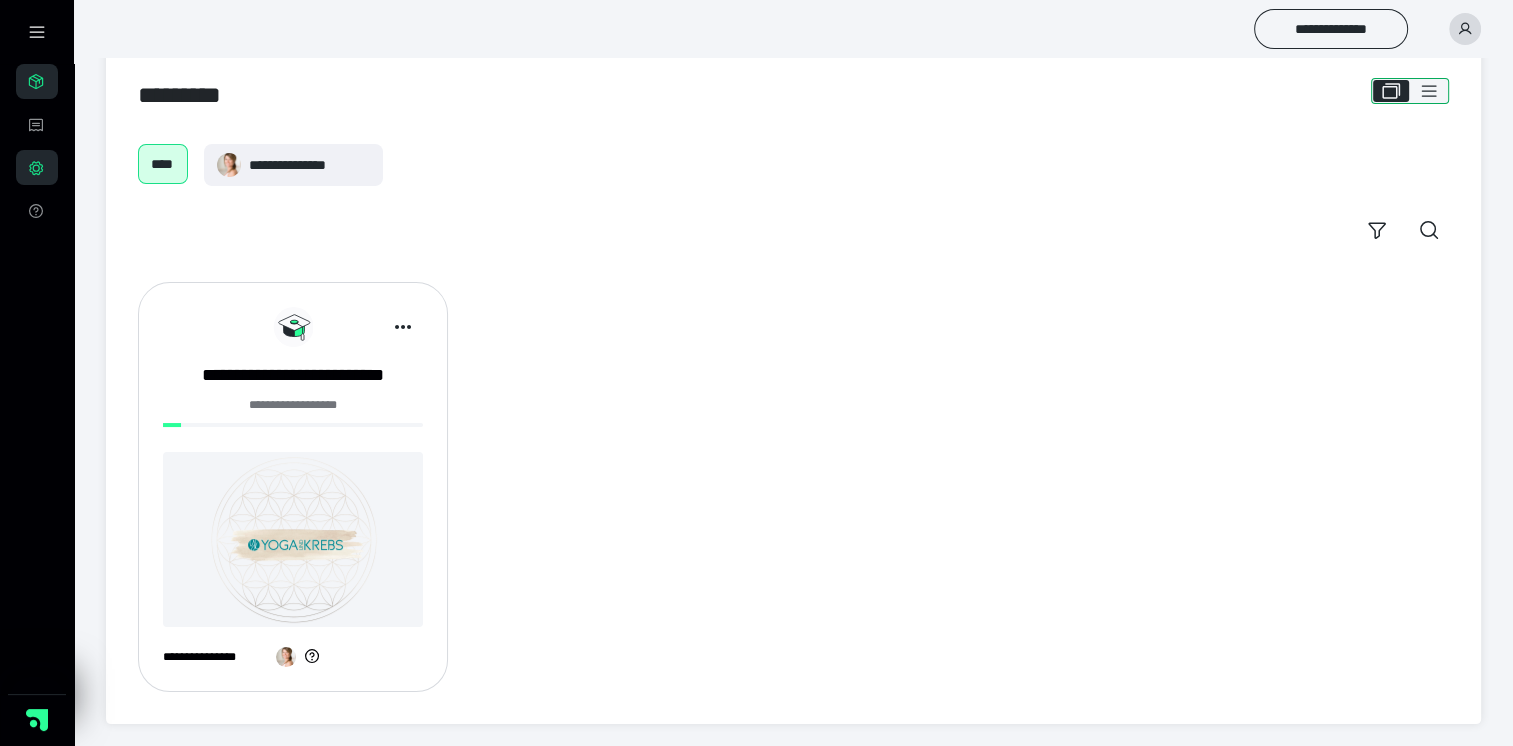 click 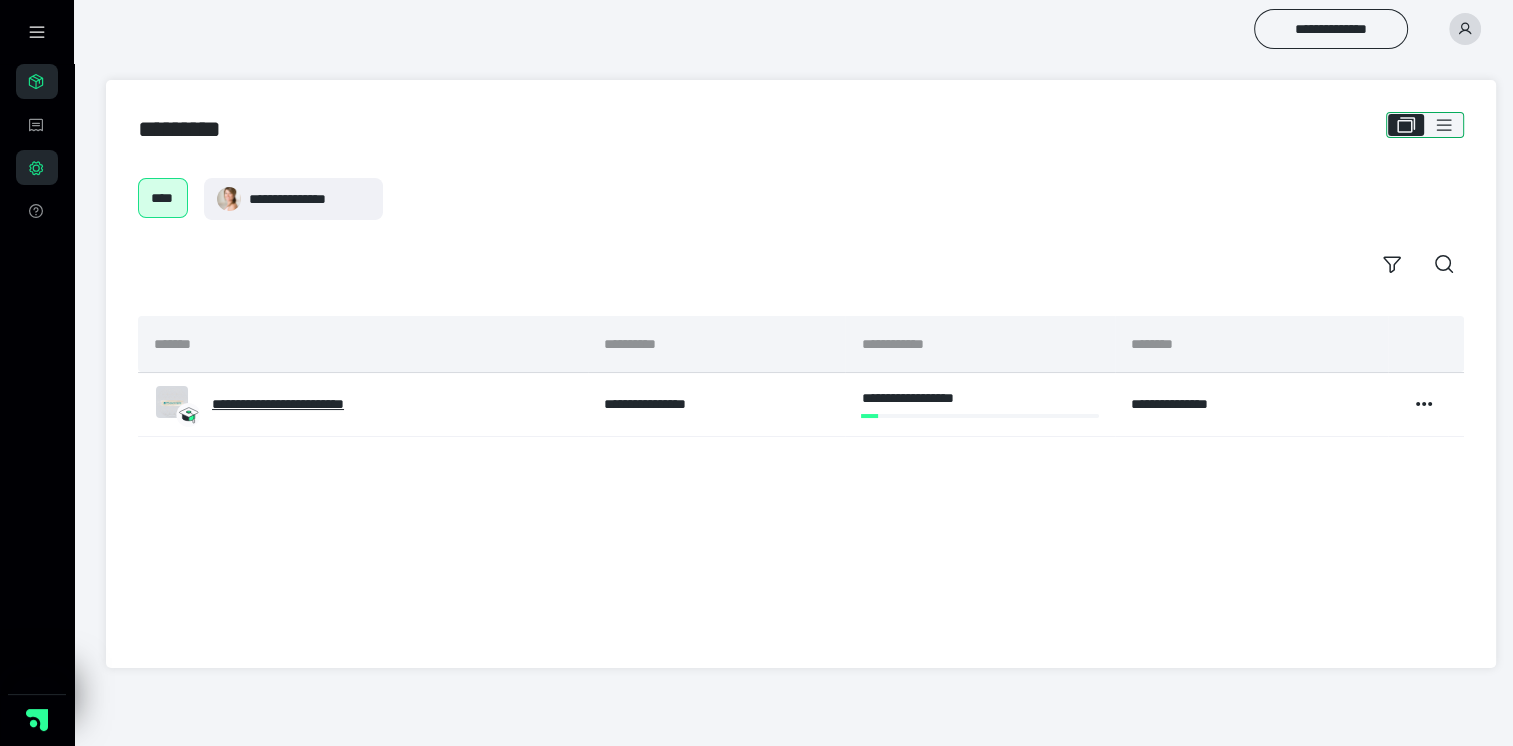 scroll, scrollTop: 0, scrollLeft: 0, axis: both 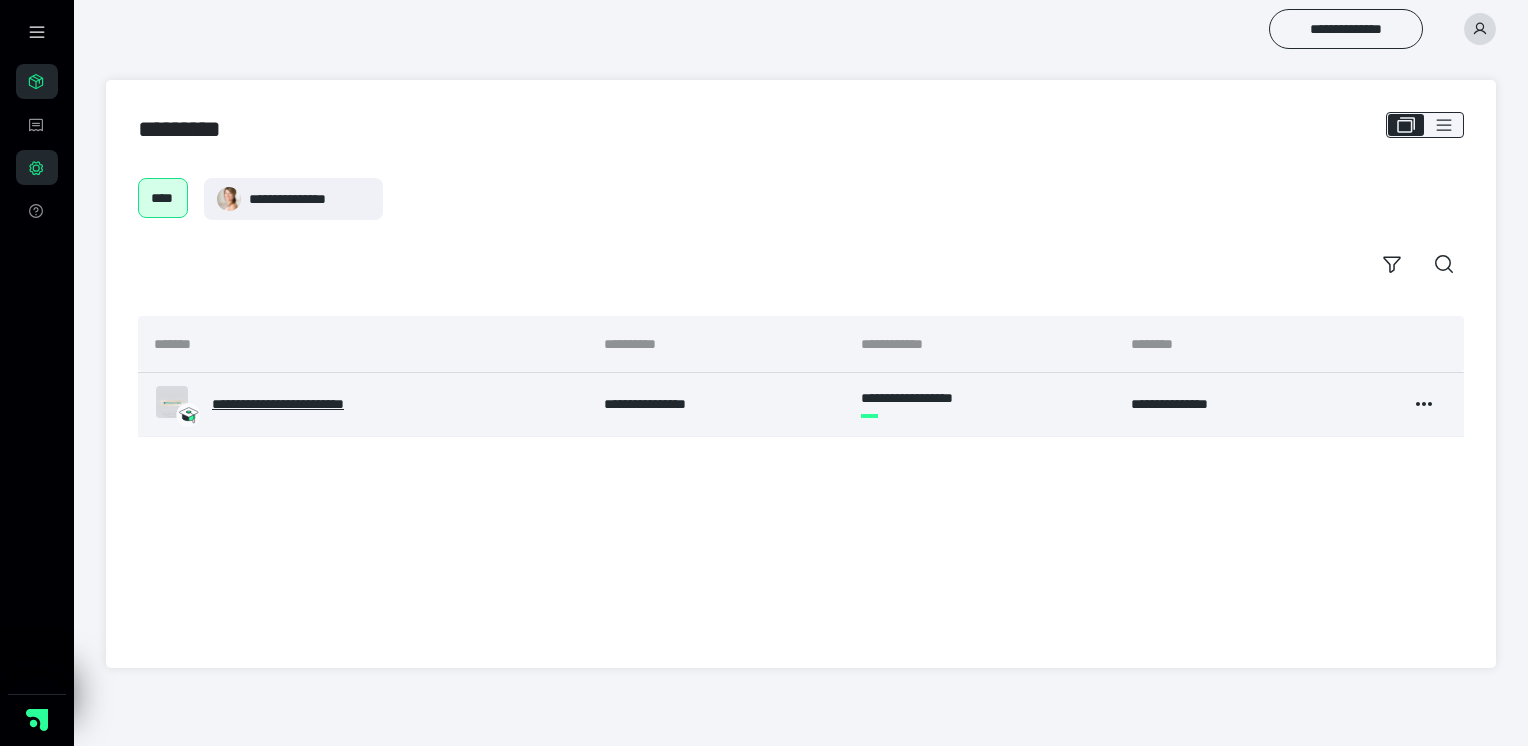 click on "**********" at bounding box center [304, 404] 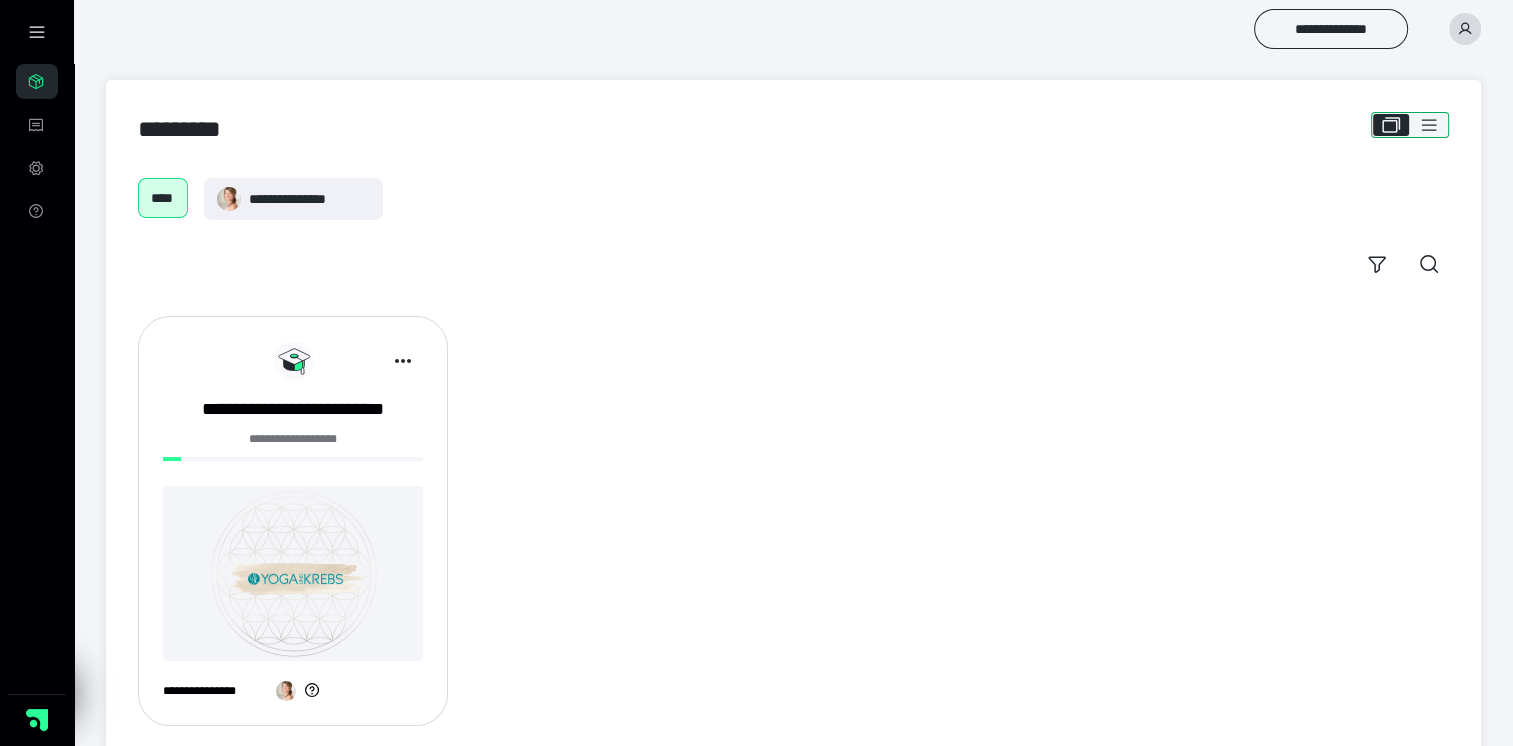 click 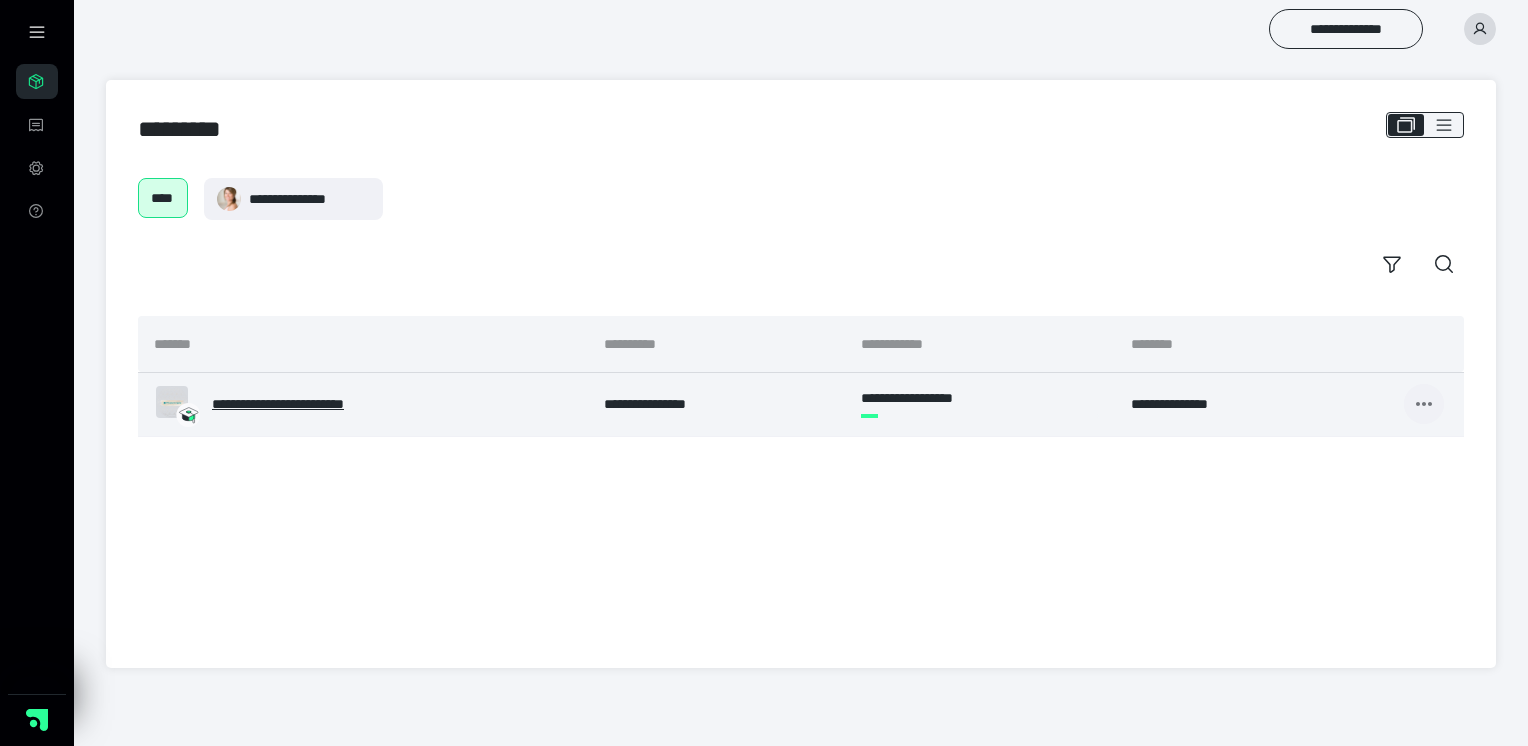 click at bounding box center [1424, 404] 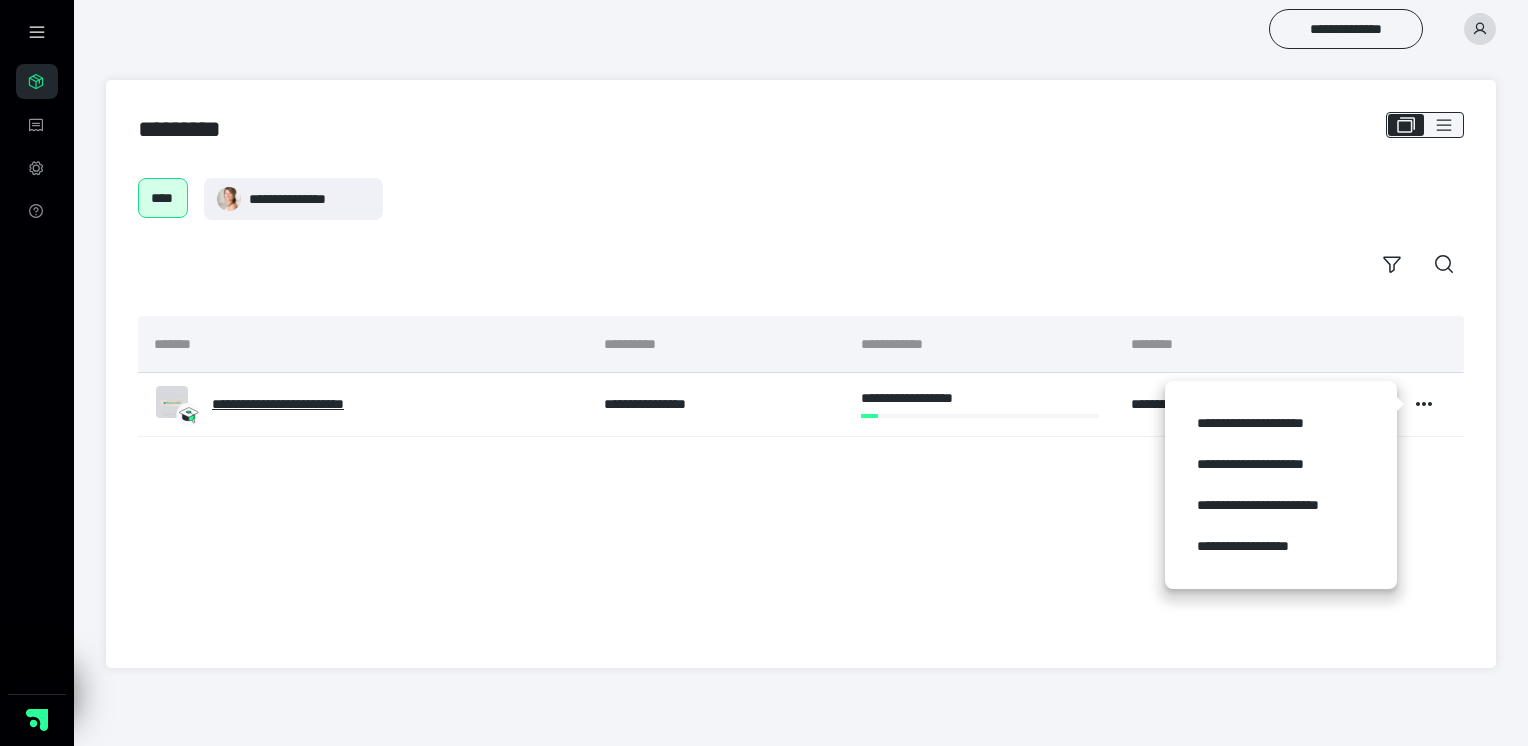 click on "**********" at bounding box center (801, 476) 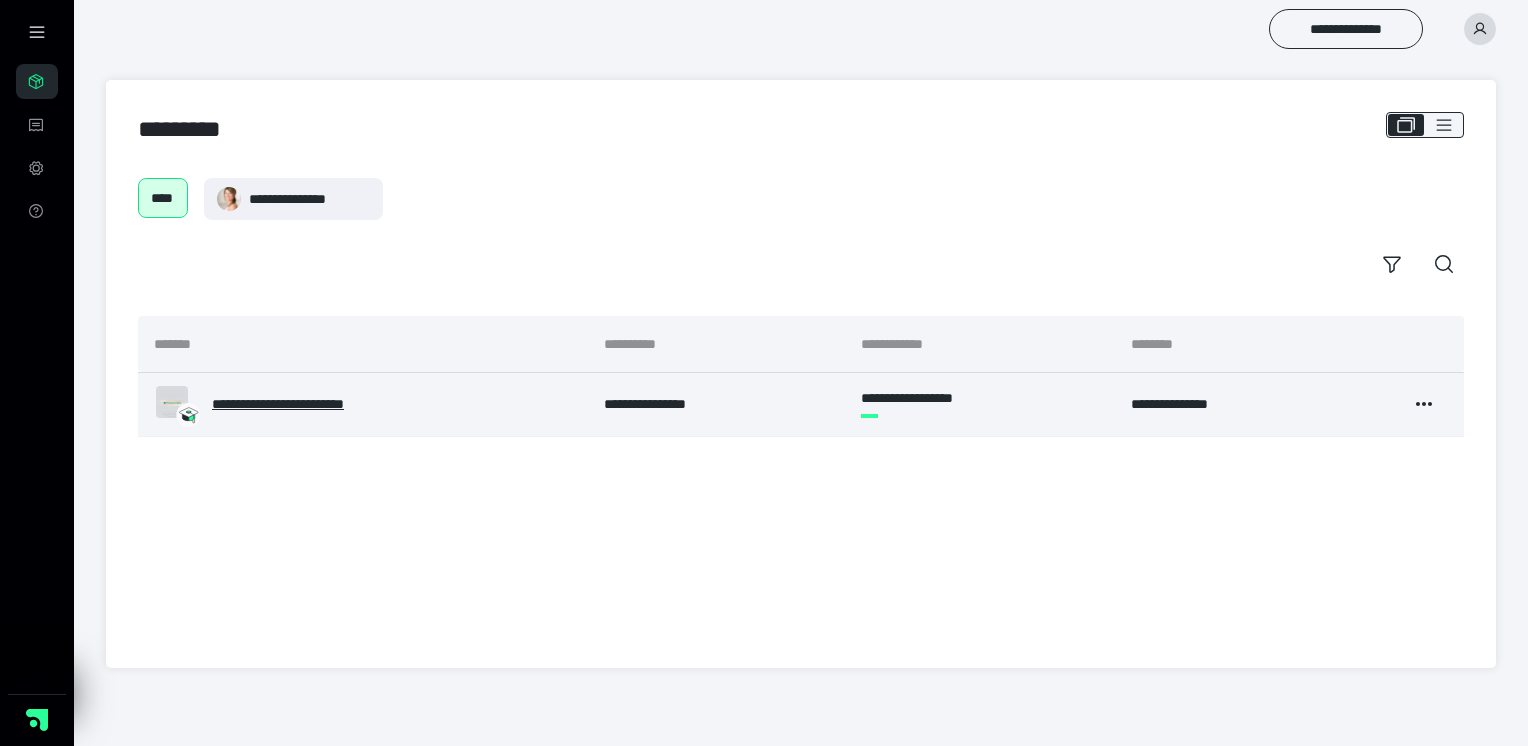 click on "**********" at bounding box center [304, 404] 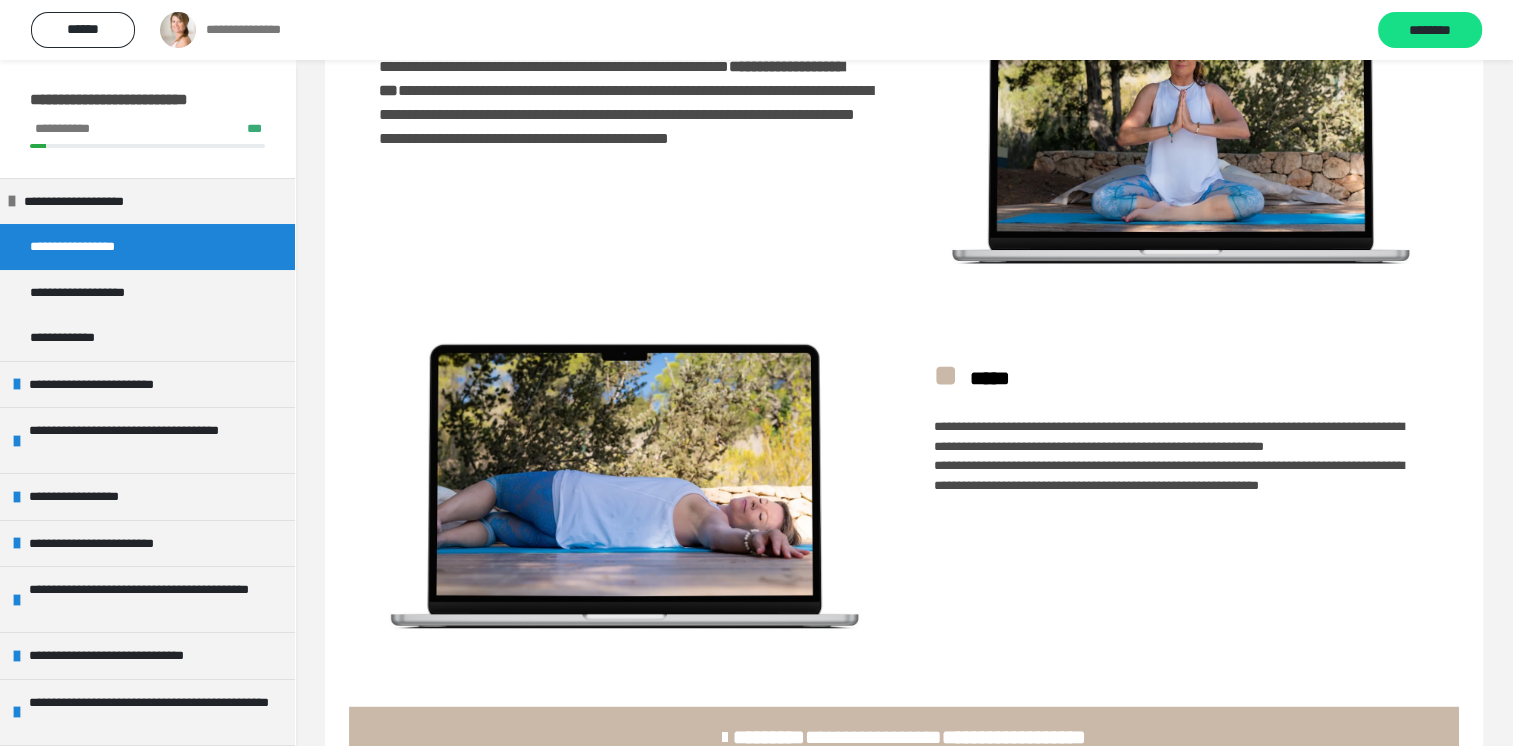 scroll, scrollTop: 3584, scrollLeft: 0, axis: vertical 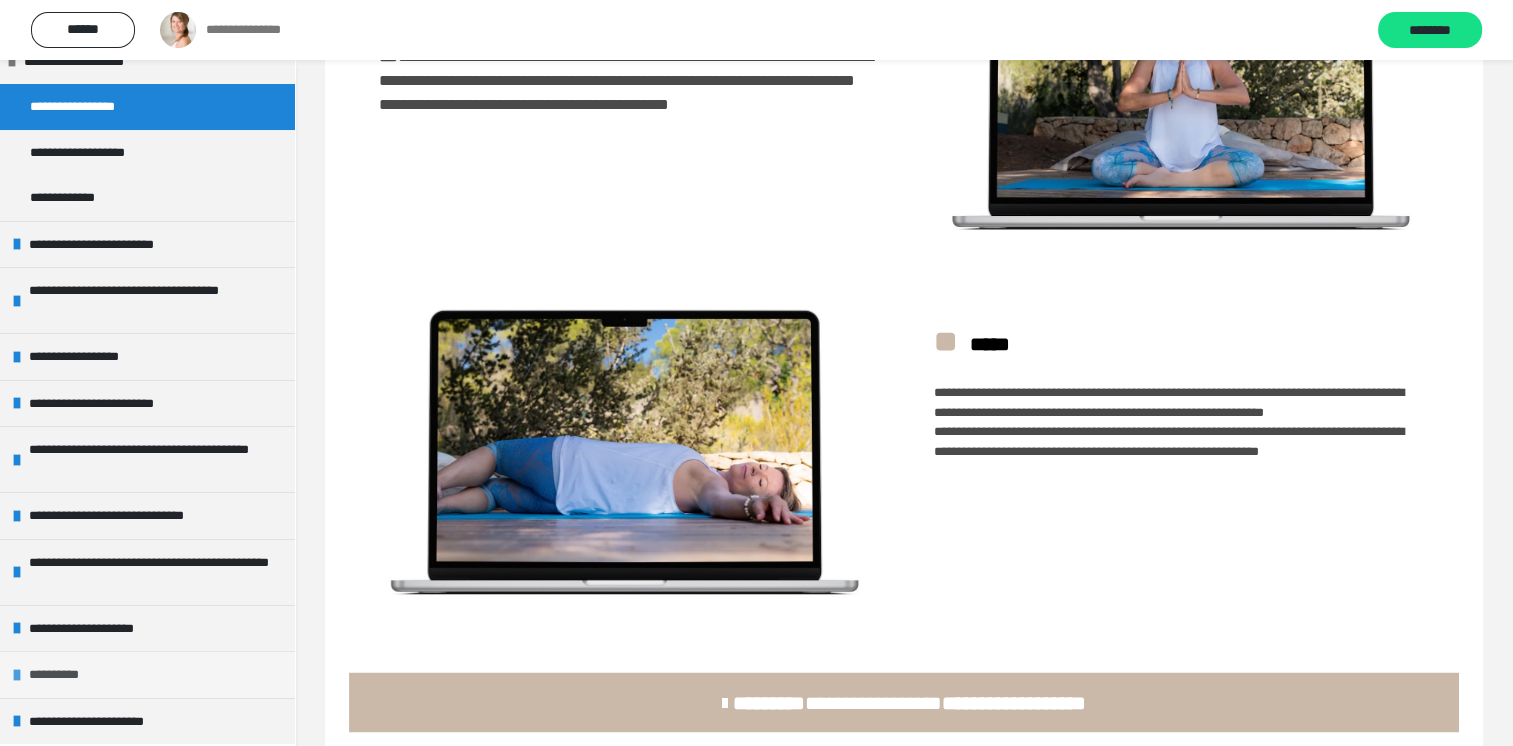 click on "**********" at bounding box center (64, 675) 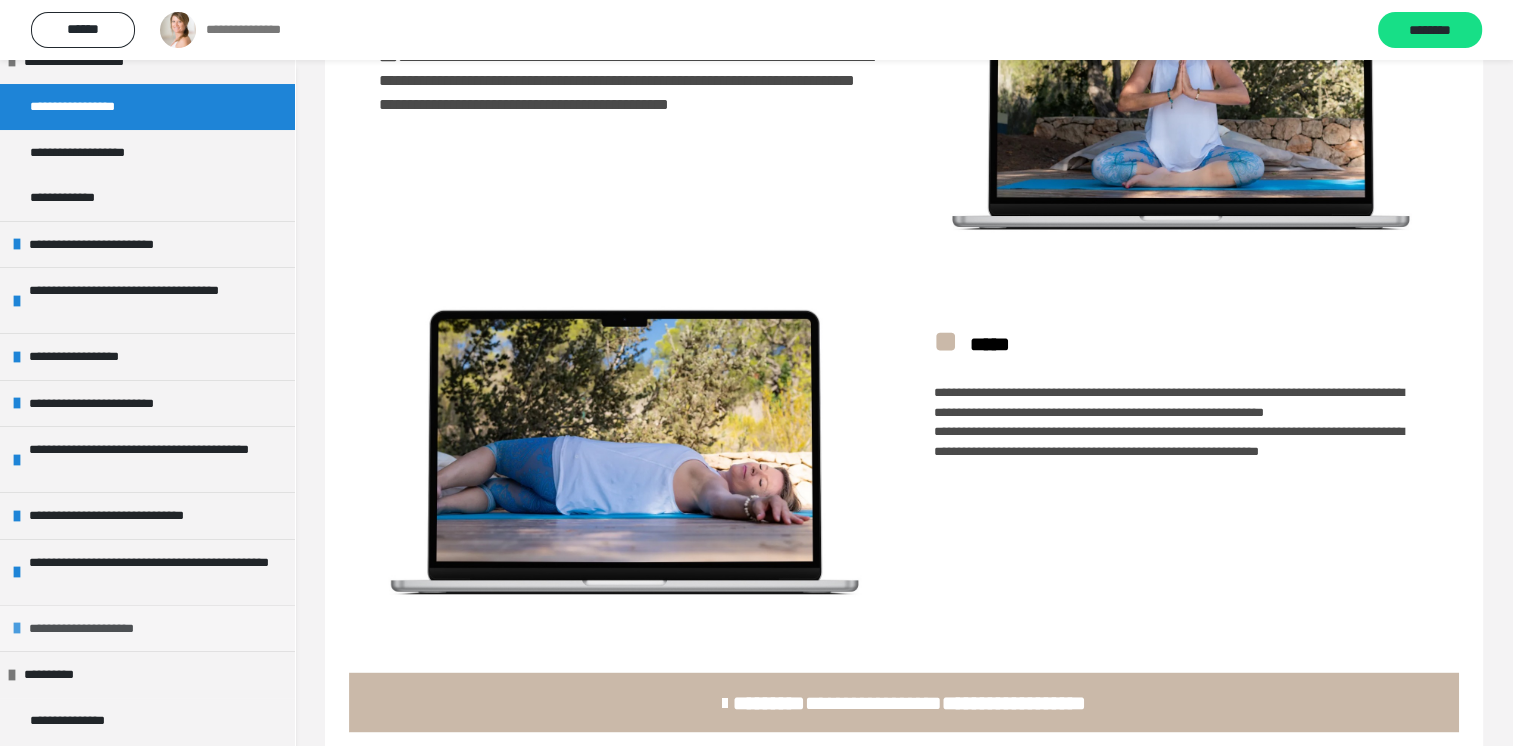 scroll, scrollTop: 232, scrollLeft: 0, axis: vertical 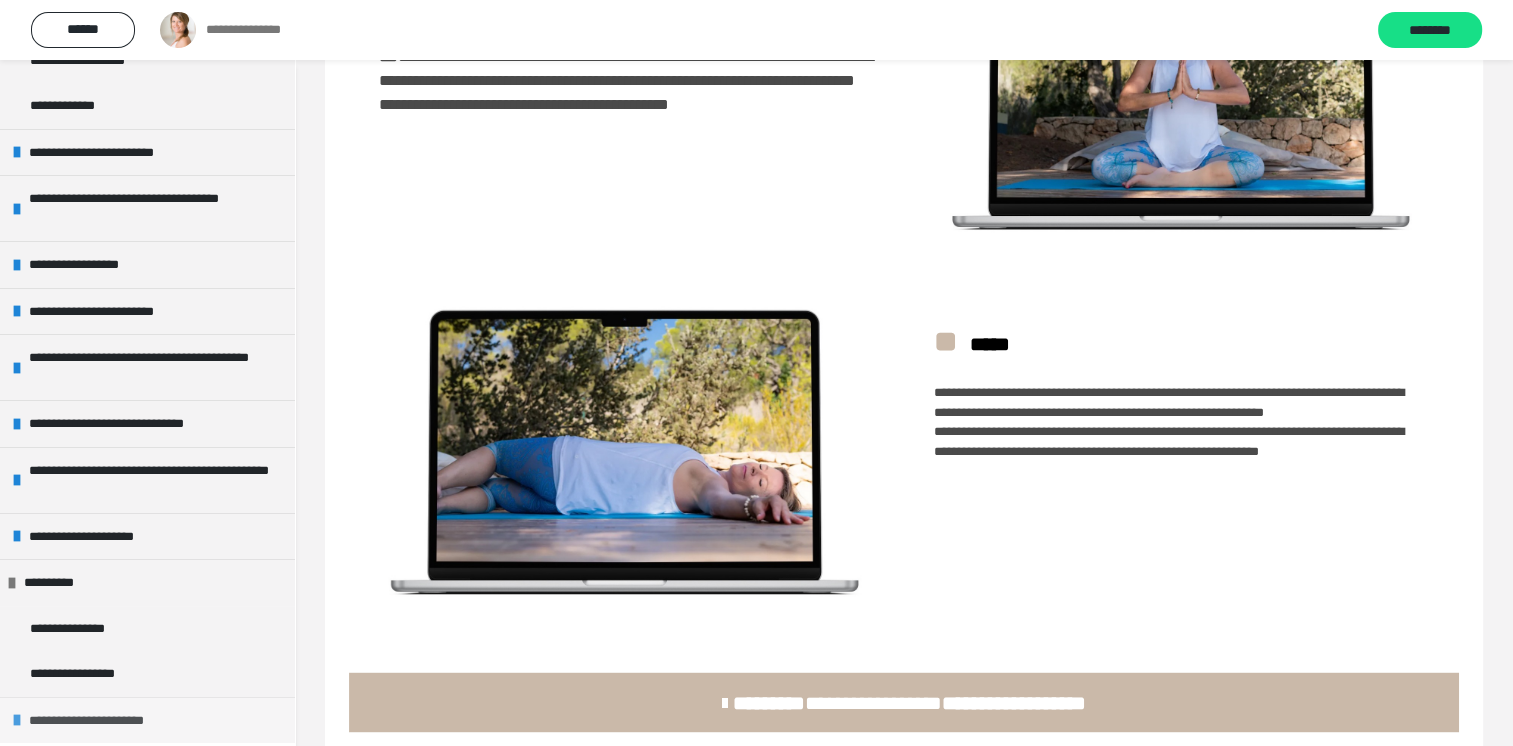 click on "**********" at bounding box center (103, 721) 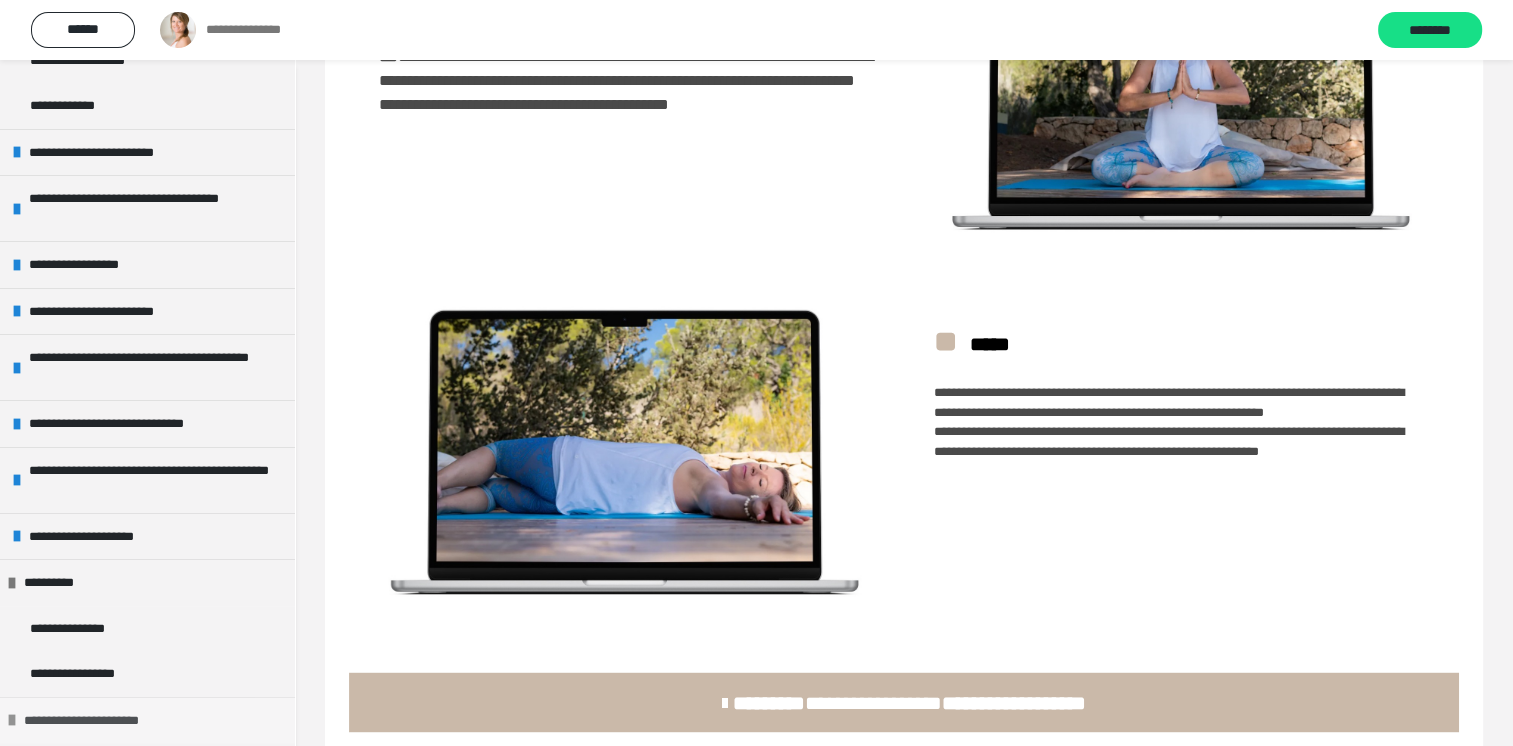 scroll, scrollTop: 277, scrollLeft: 0, axis: vertical 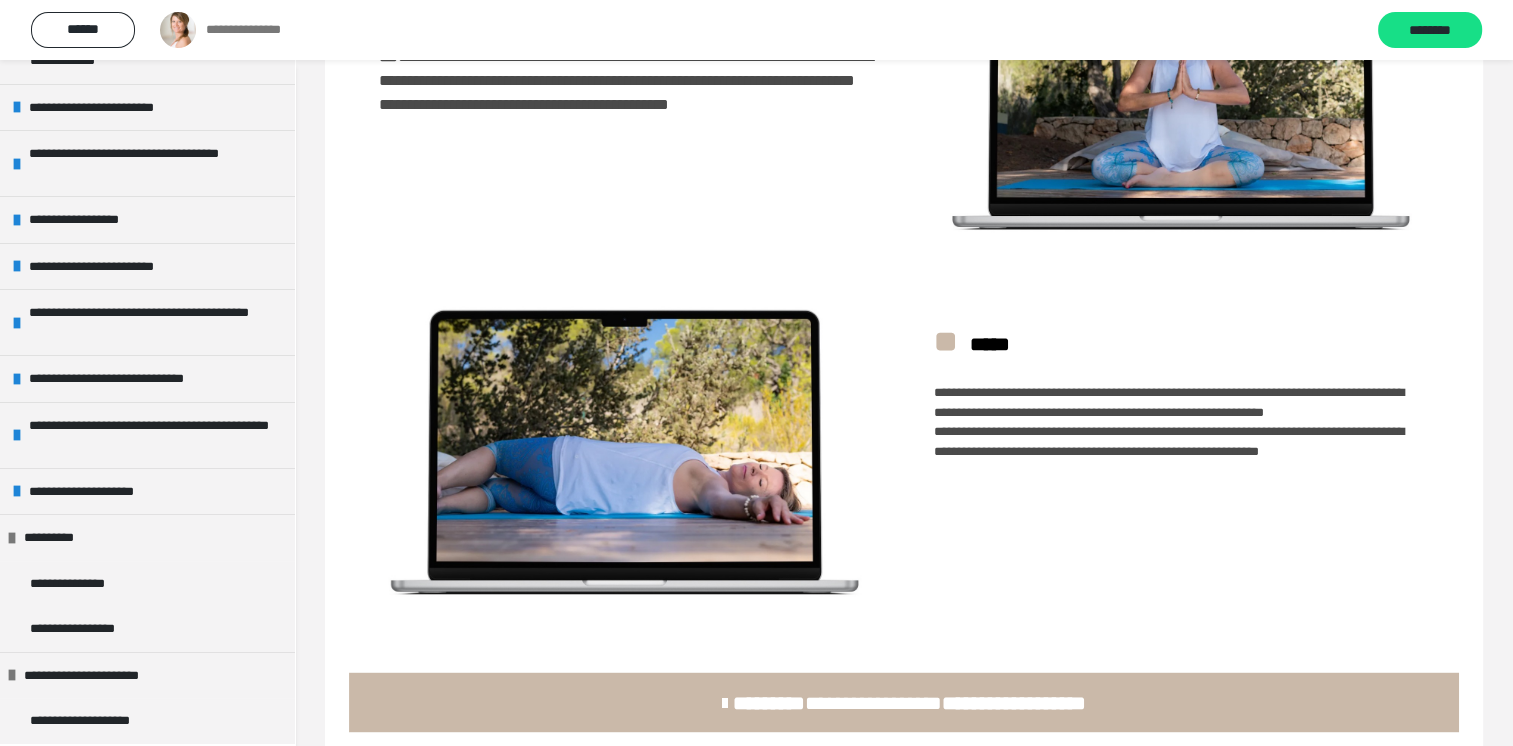 click at bounding box center (904, 273) 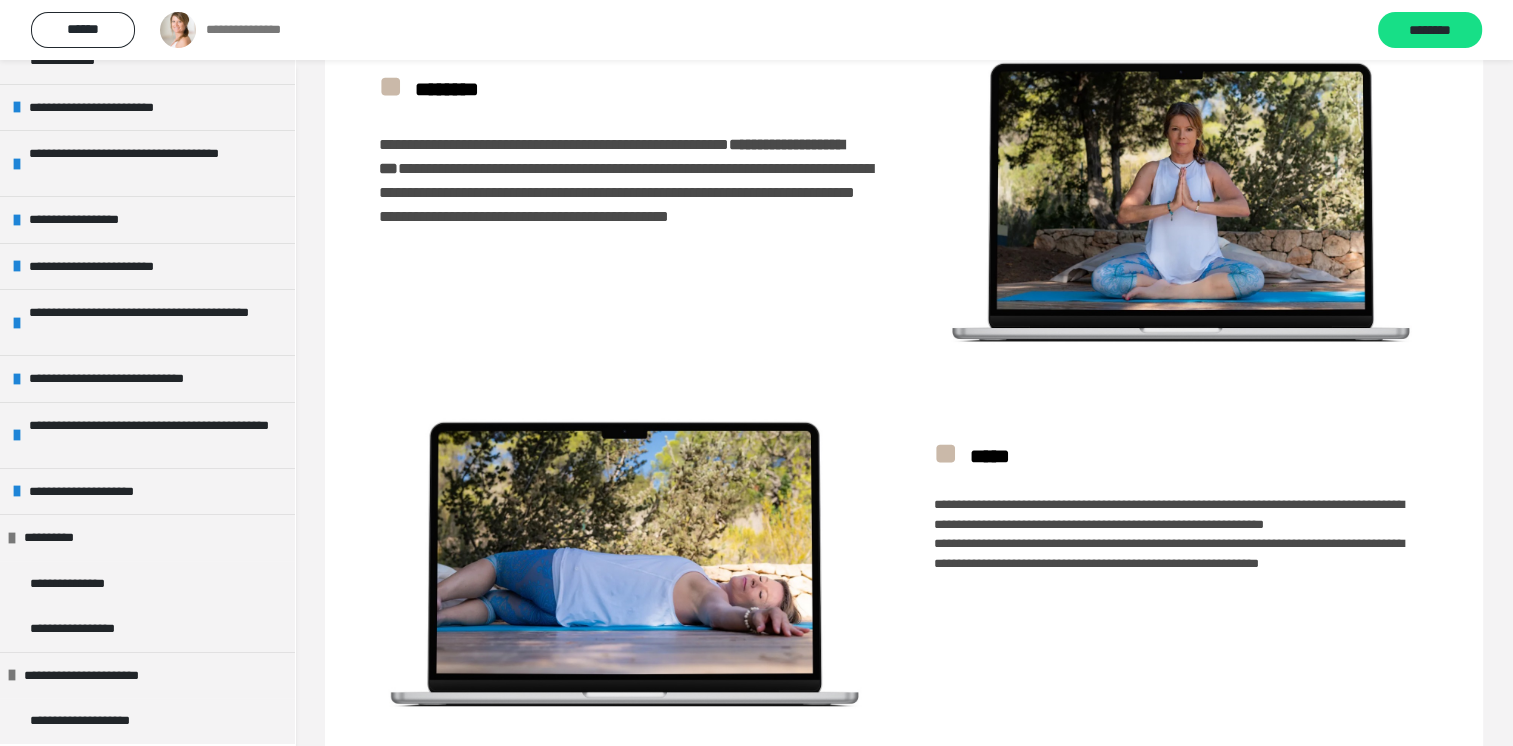 scroll, scrollTop: 3584, scrollLeft: 0, axis: vertical 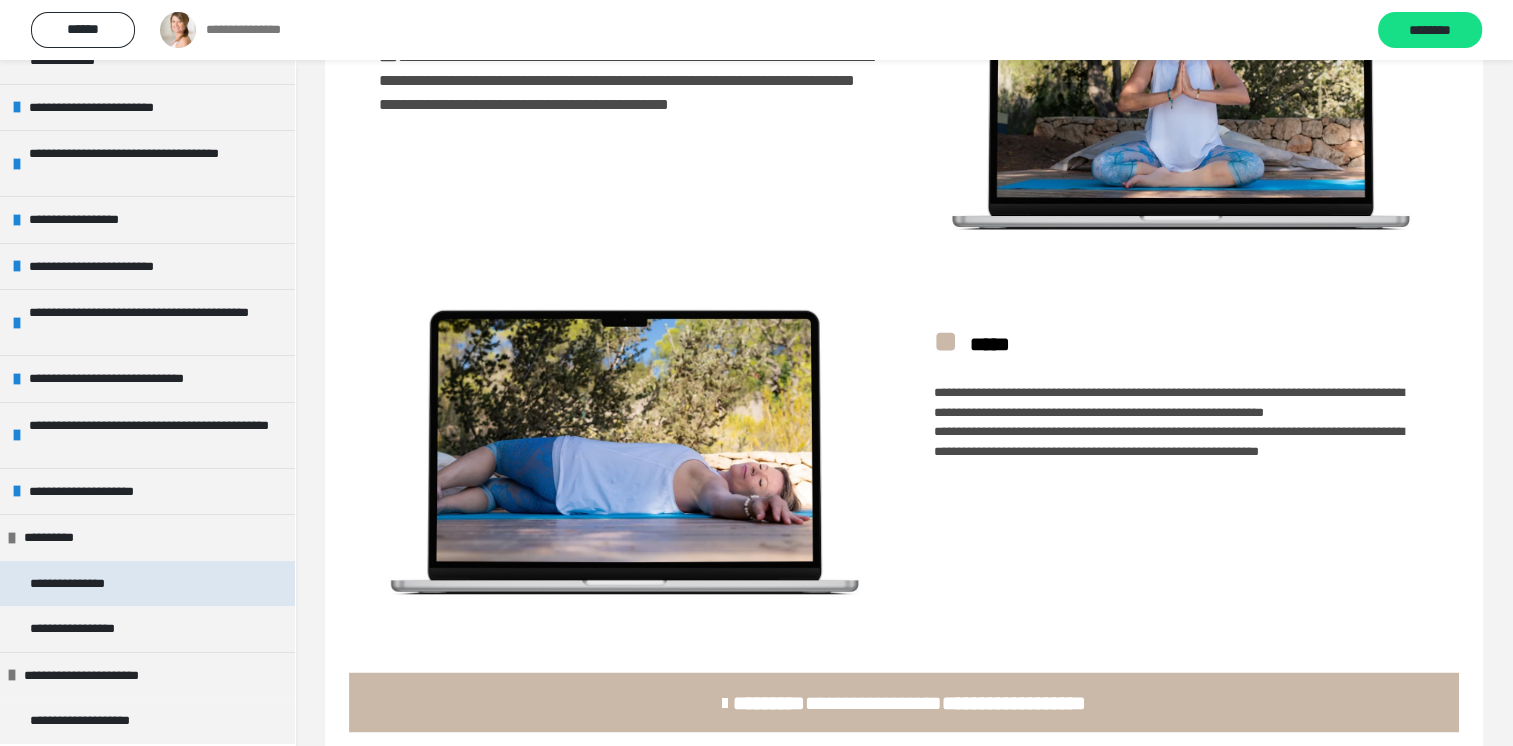 click on "**********" at bounding box center (83, 584) 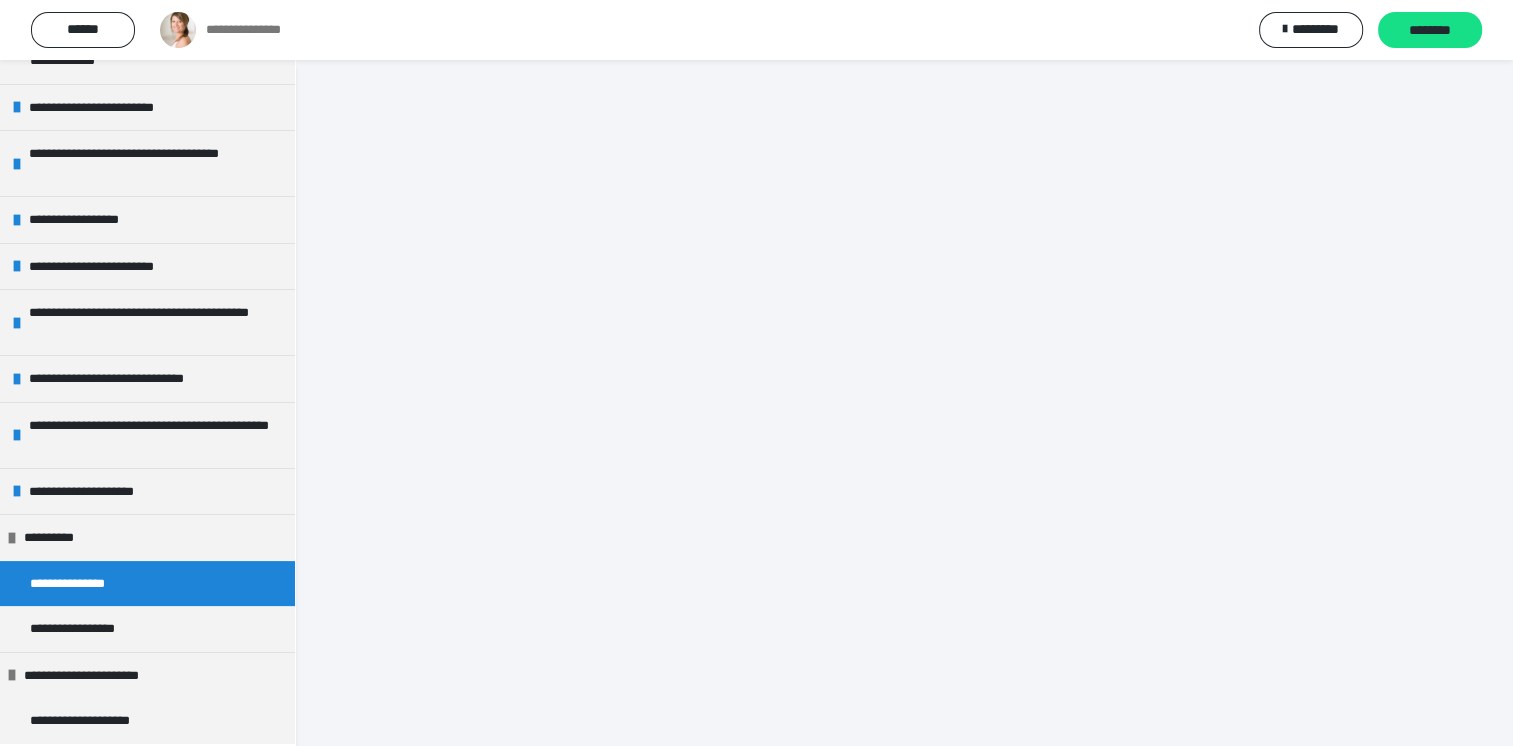 scroll, scrollTop: 1927, scrollLeft: 0, axis: vertical 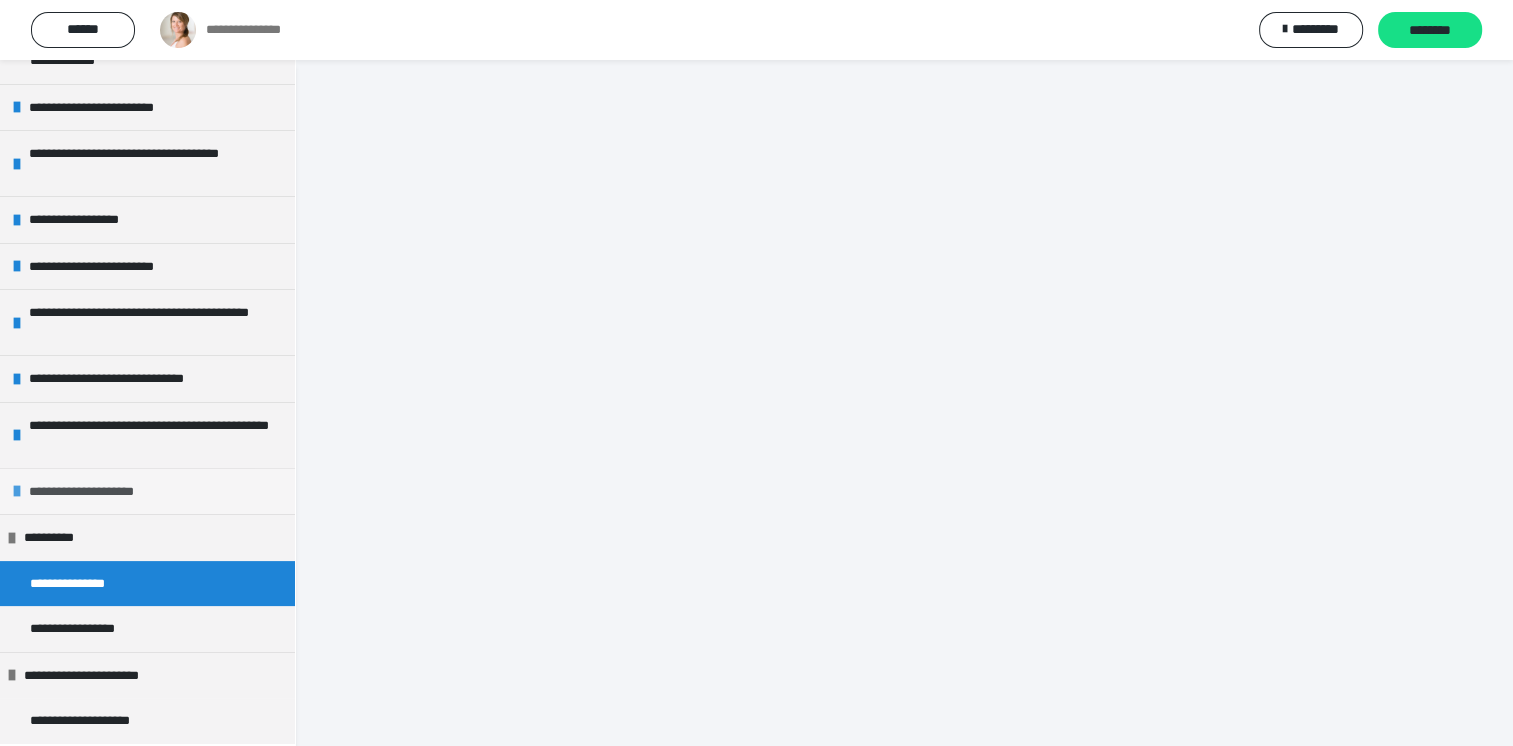 click on "**********" at bounding box center [91, 492] 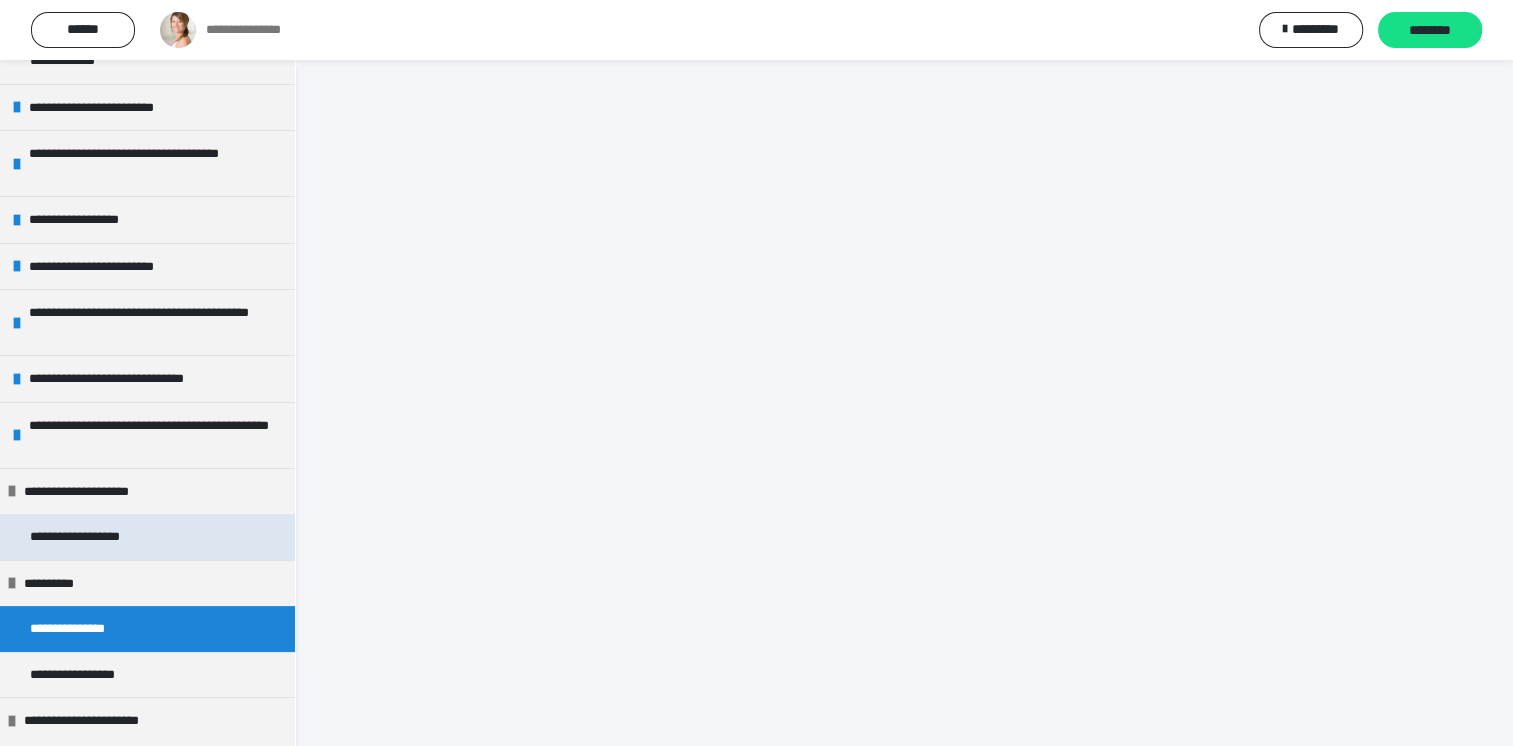 click on "**********" at bounding box center [88, 537] 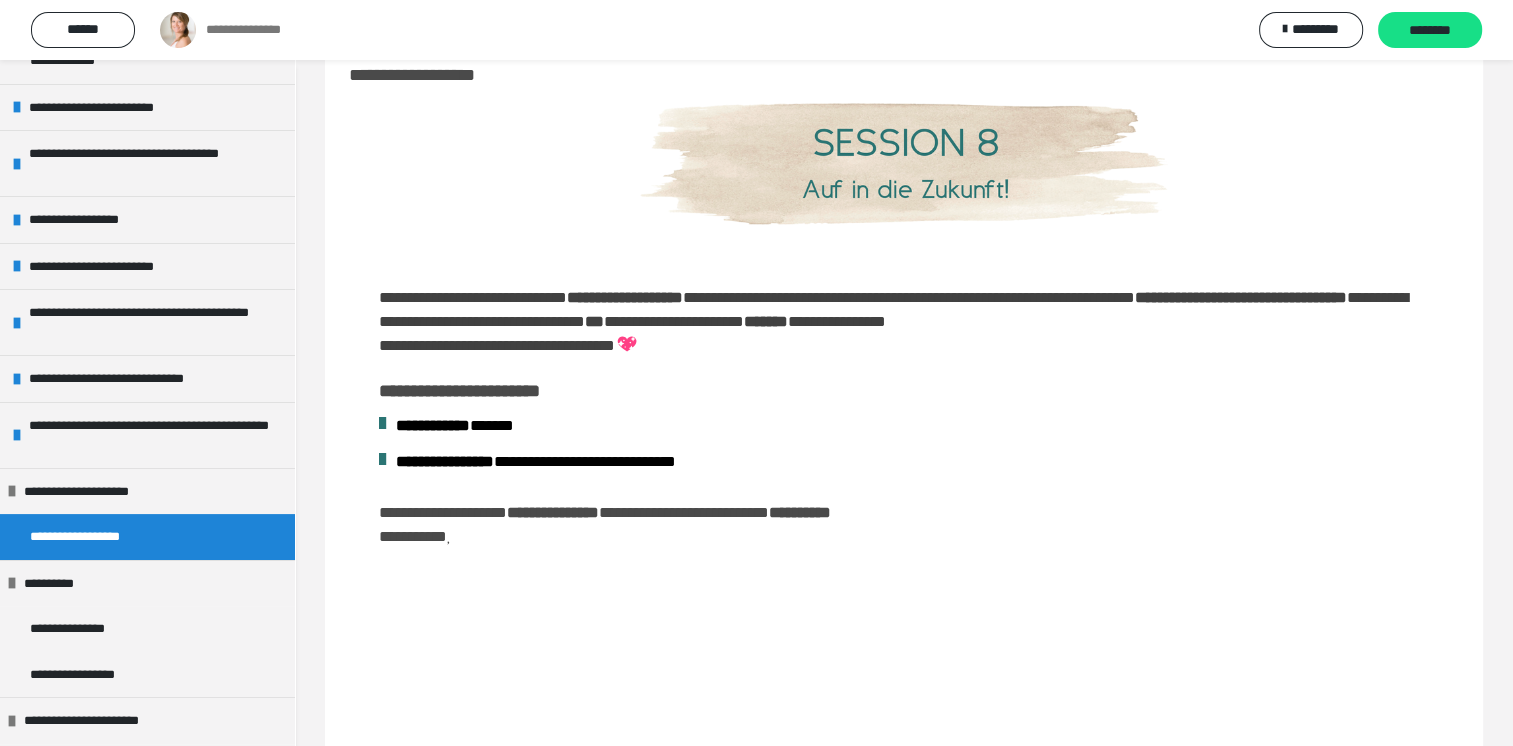 scroll, scrollTop: 0, scrollLeft: 0, axis: both 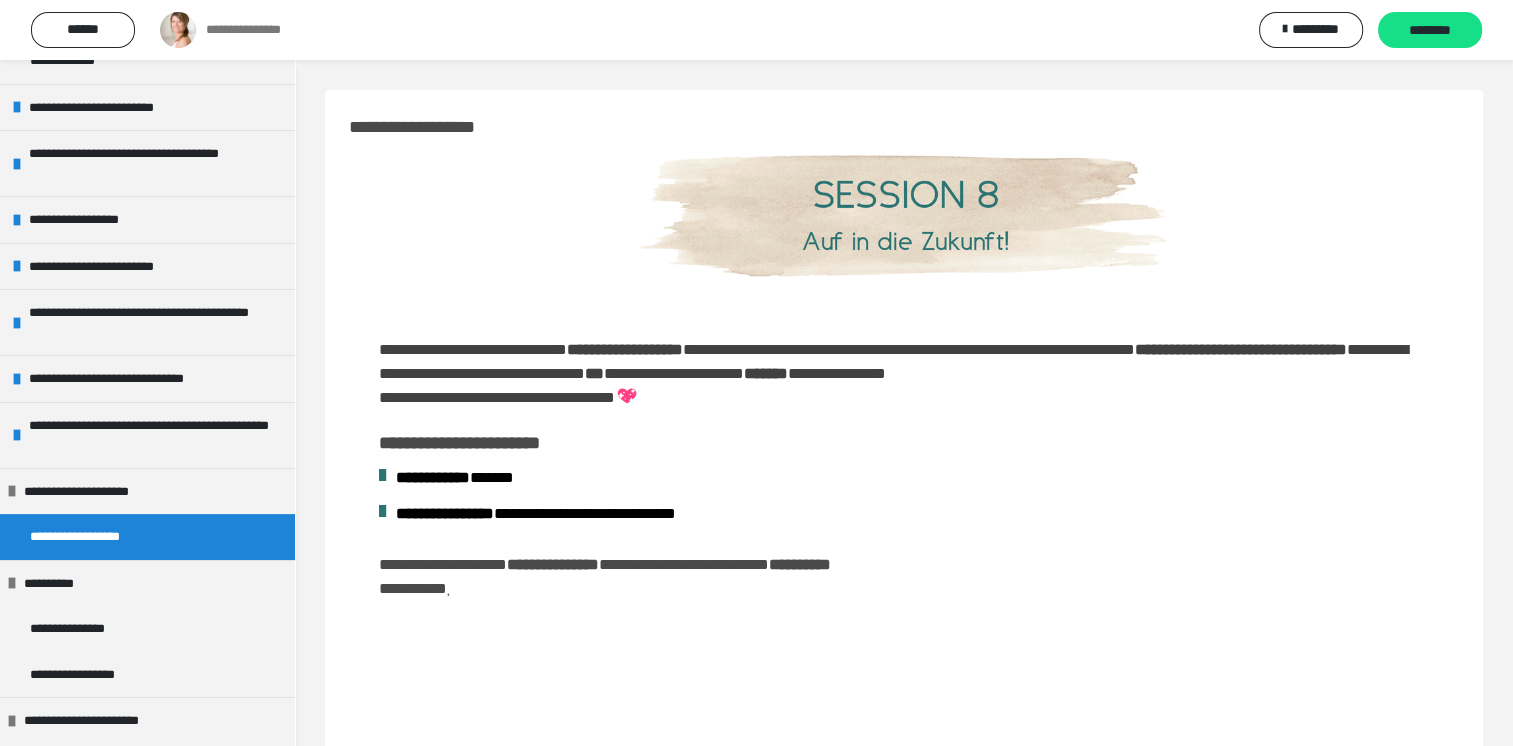 click at bounding box center (382, 475) 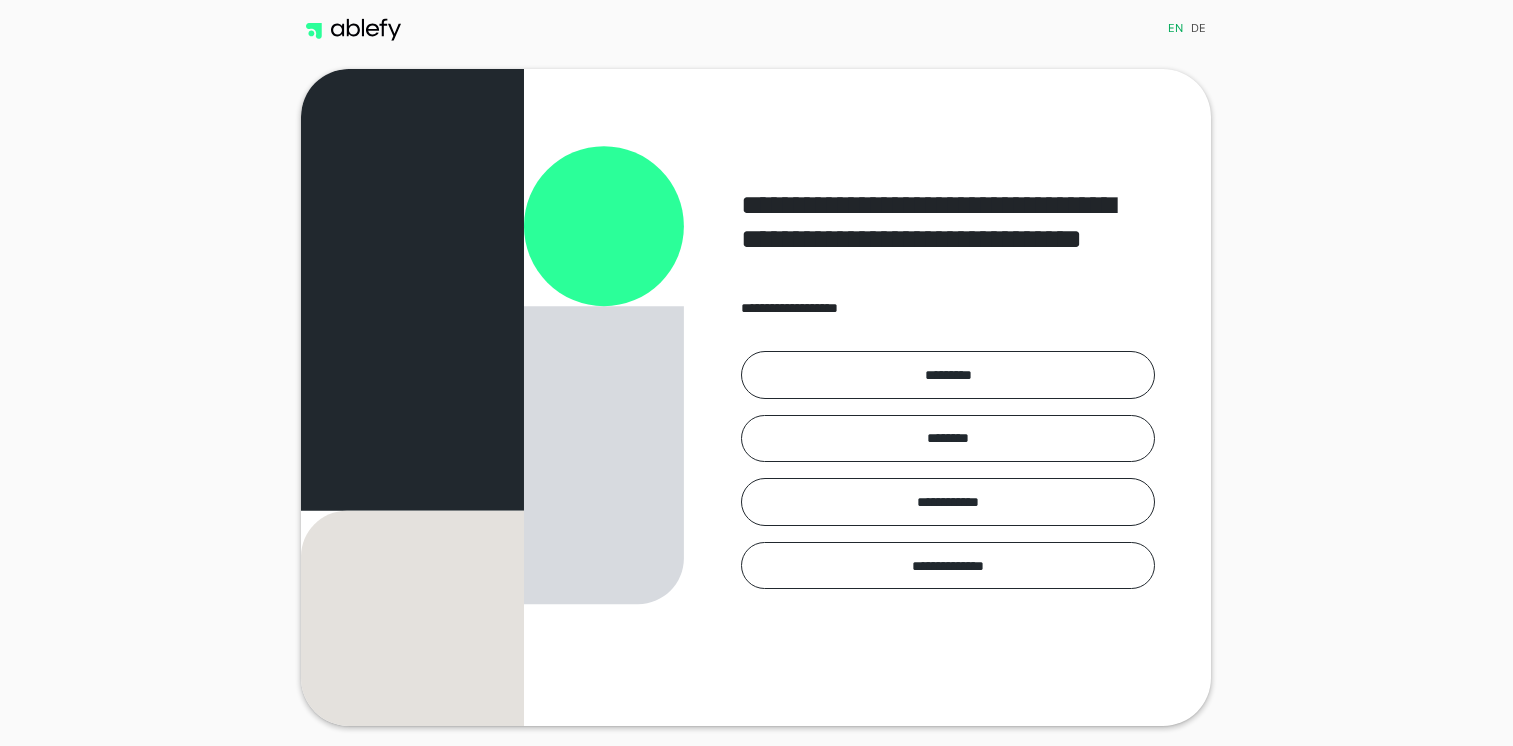 scroll, scrollTop: 0, scrollLeft: 0, axis: both 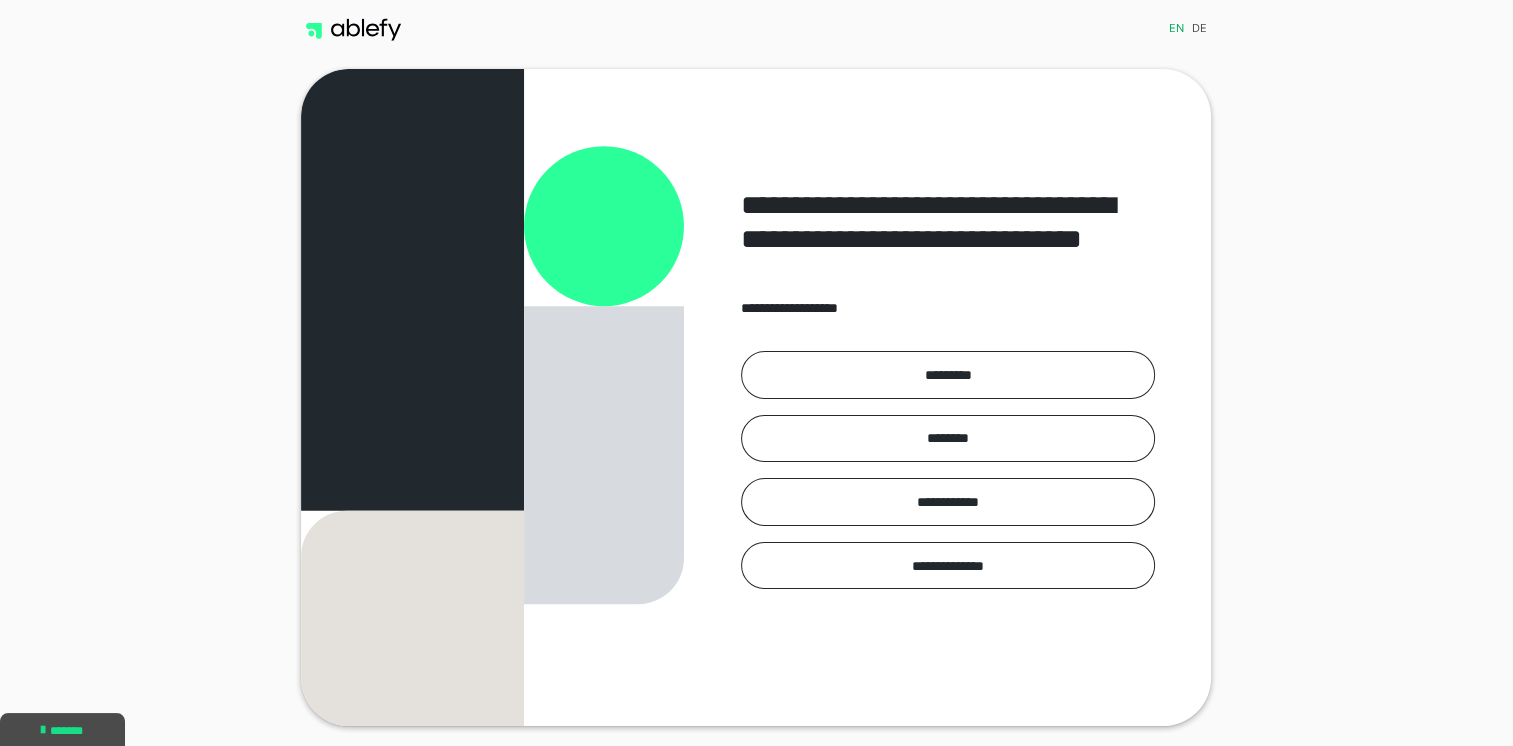 click on "**********" at bounding box center [756, 397] 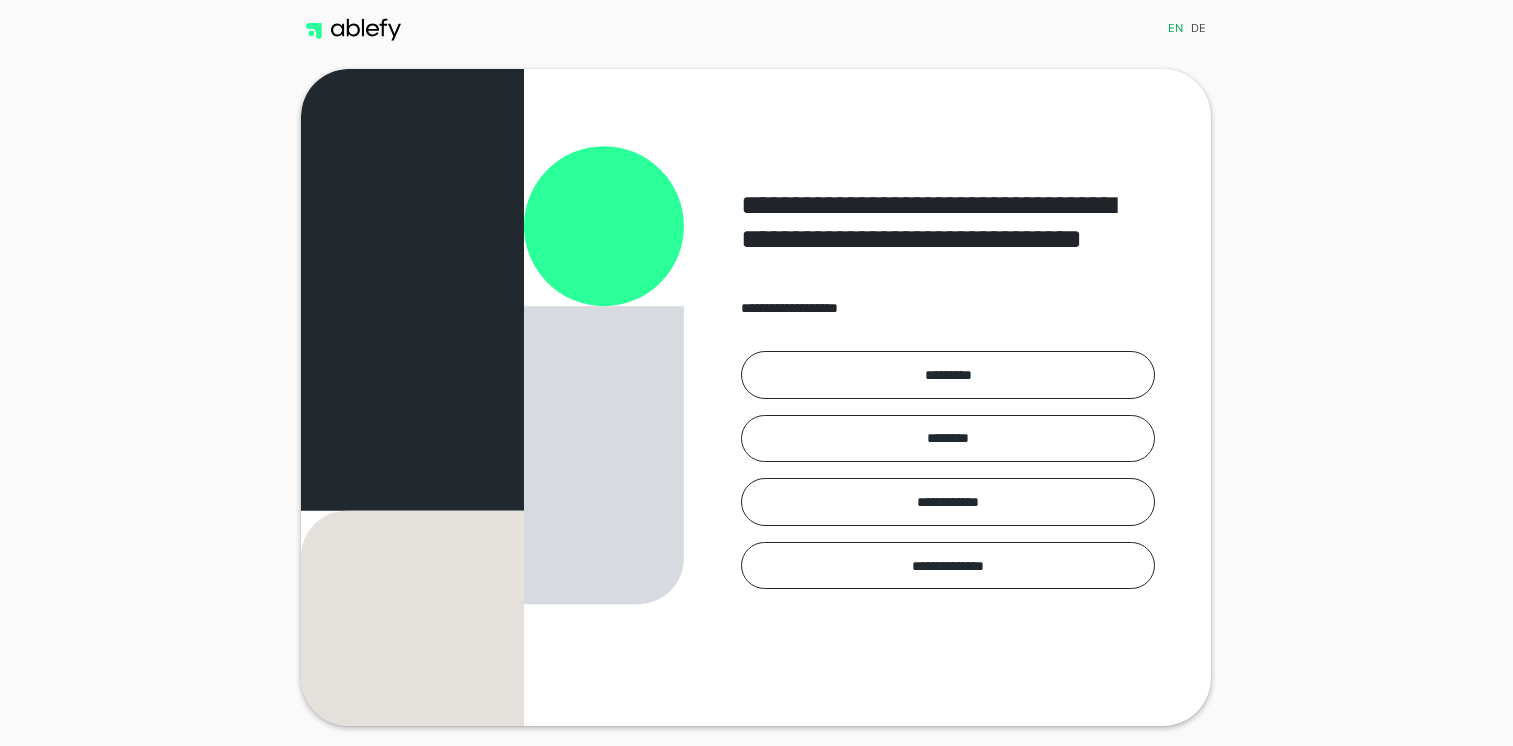 scroll, scrollTop: 0, scrollLeft: 0, axis: both 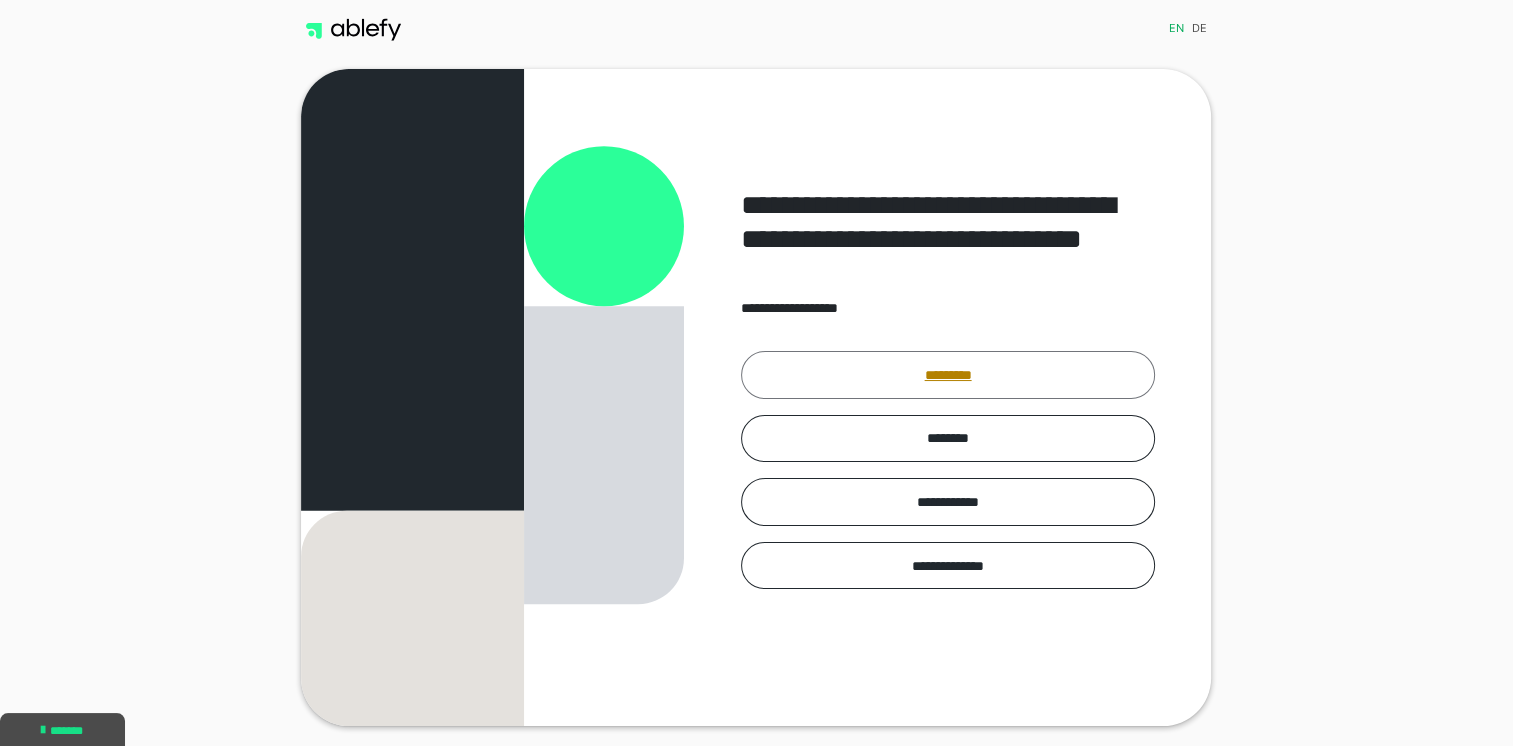 click on "*********" at bounding box center [948, 375] 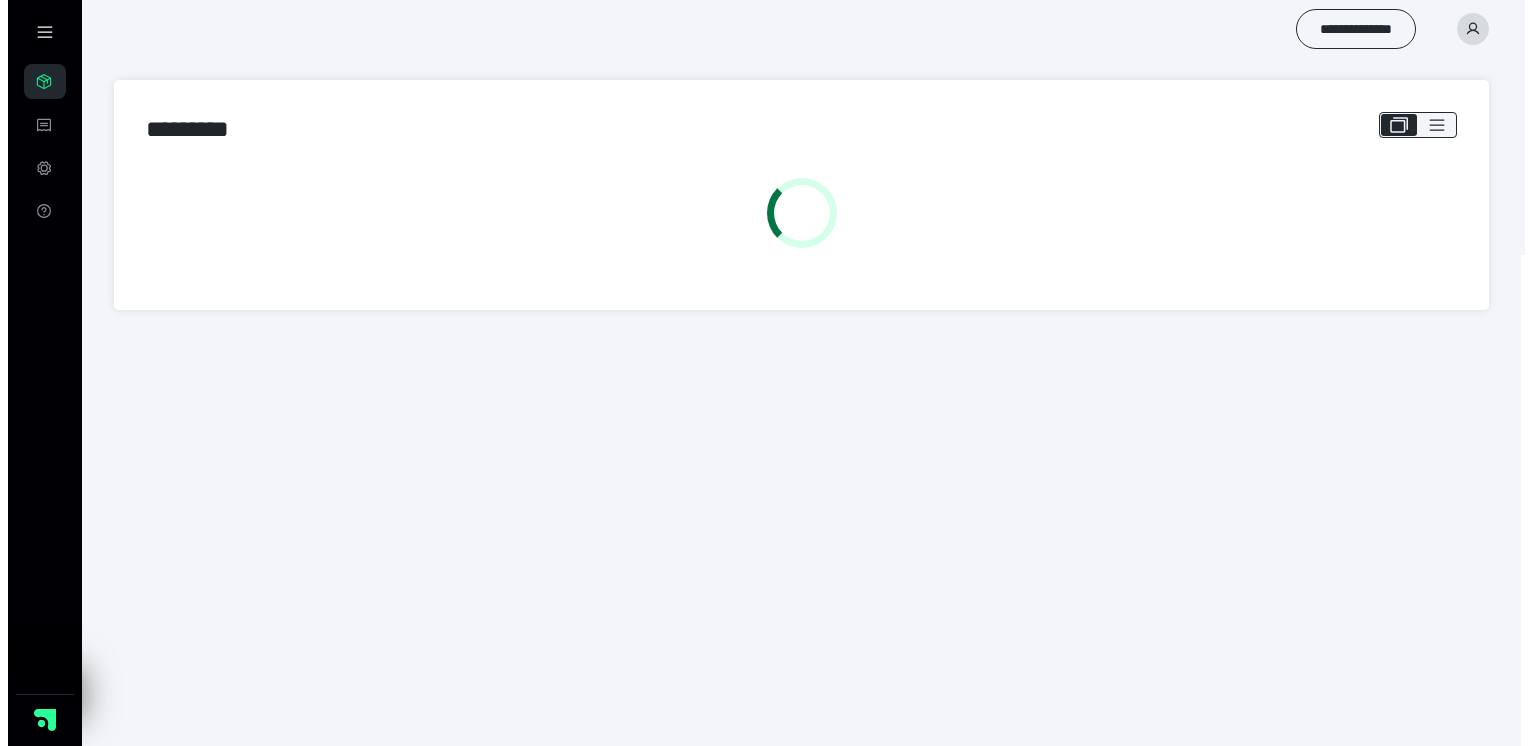 scroll, scrollTop: 0, scrollLeft: 0, axis: both 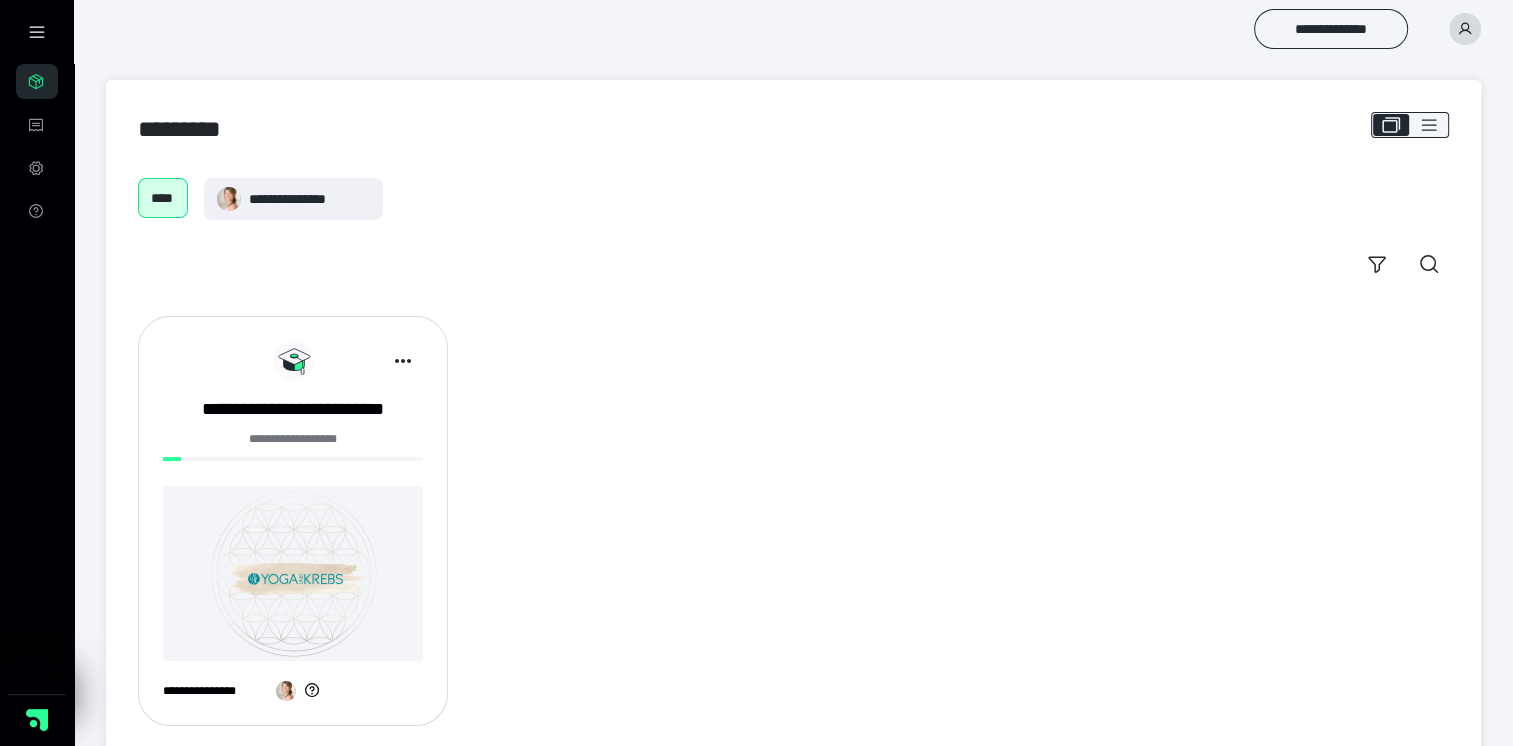 click at bounding box center [293, 573] 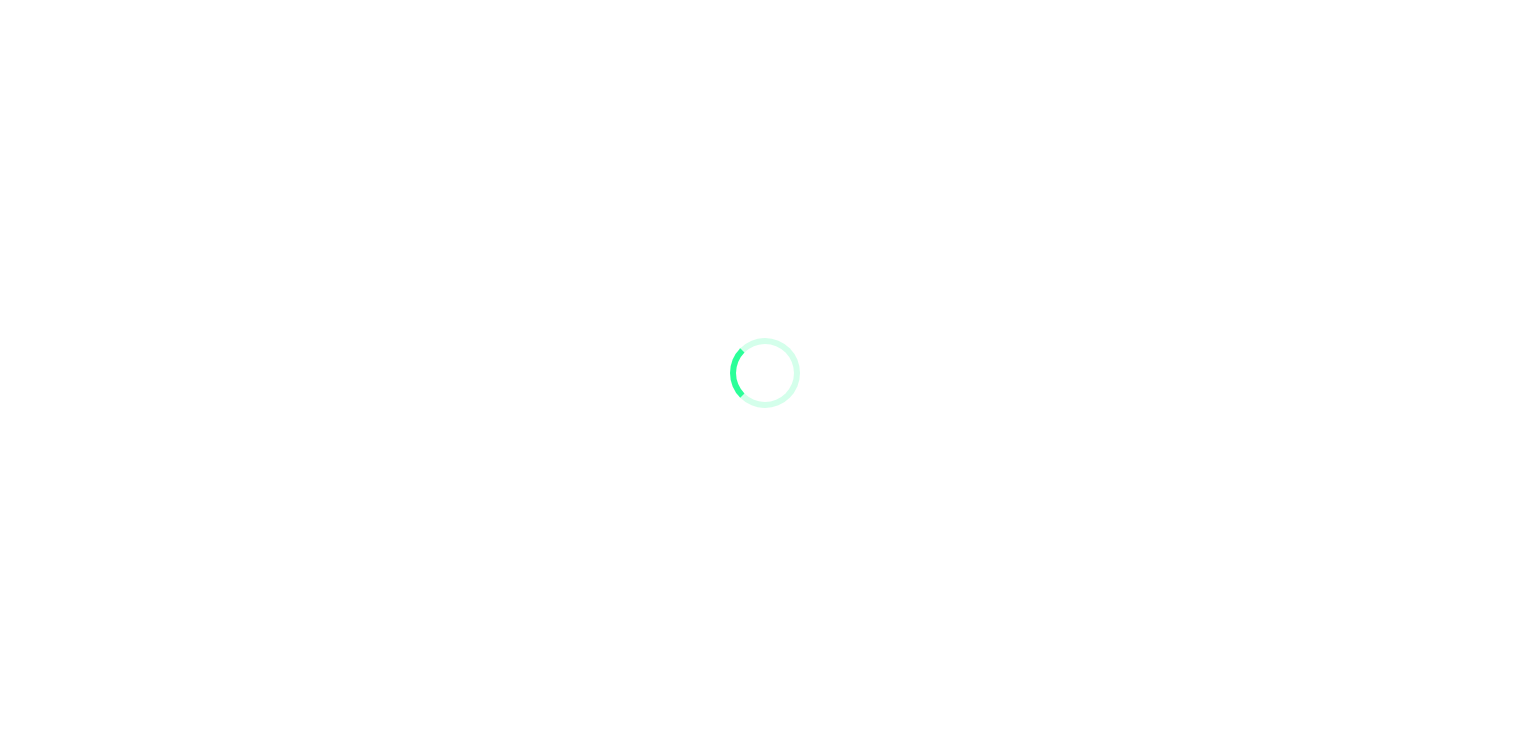 scroll, scrollTop: 0, scrollLeft: 0, axis: both 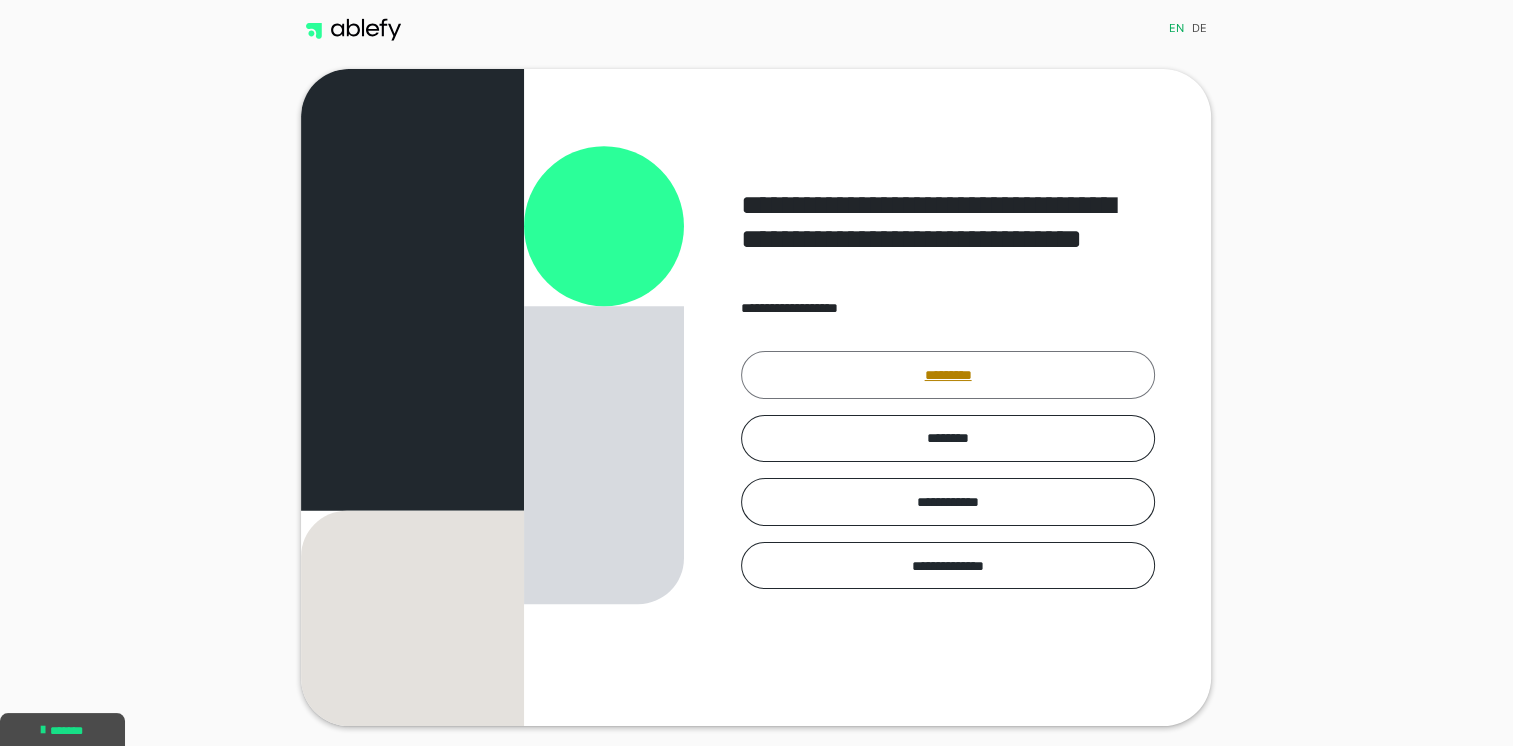 click on "*********" at bounding box center (948, 375) 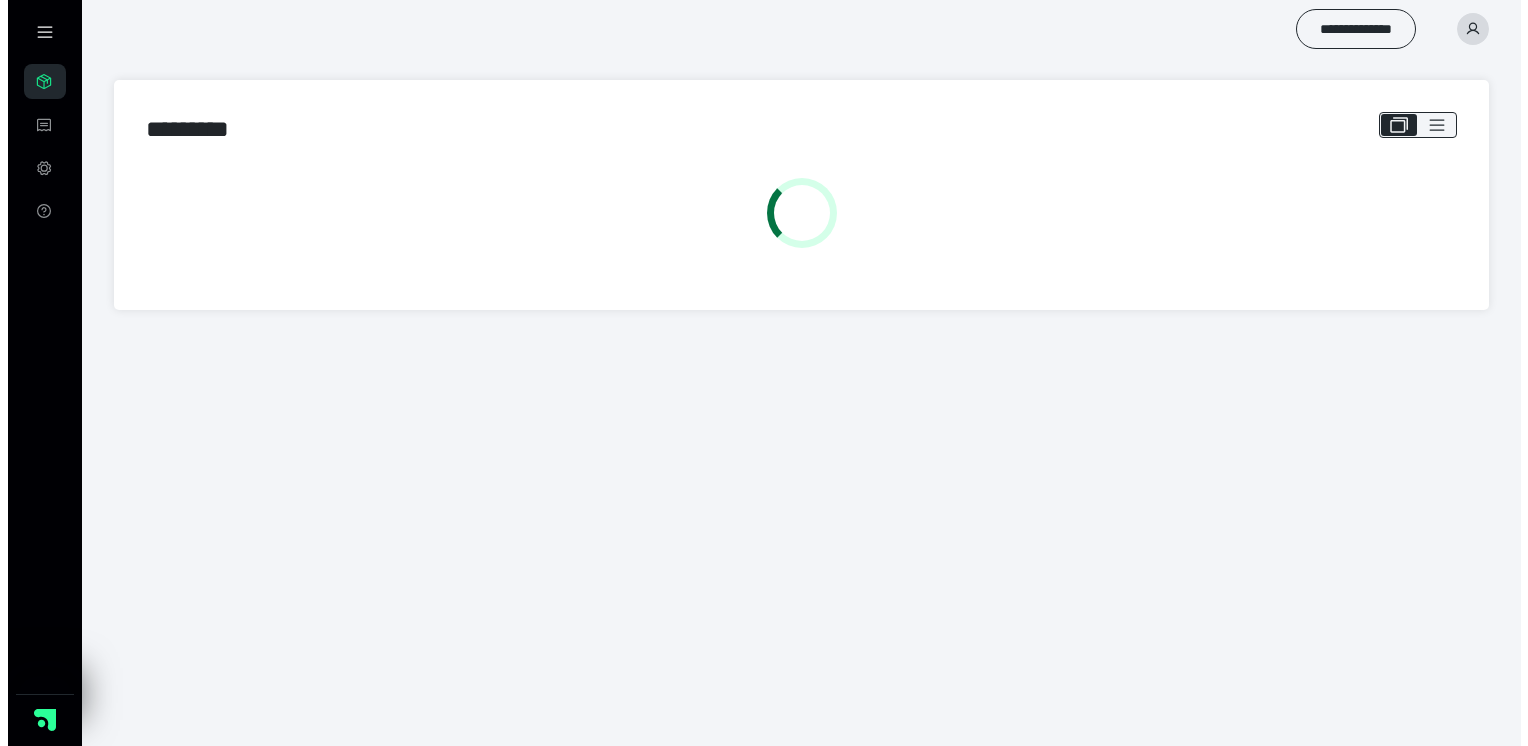 scroll, scrollTop: 0, scrollLeft: 0, axis: both 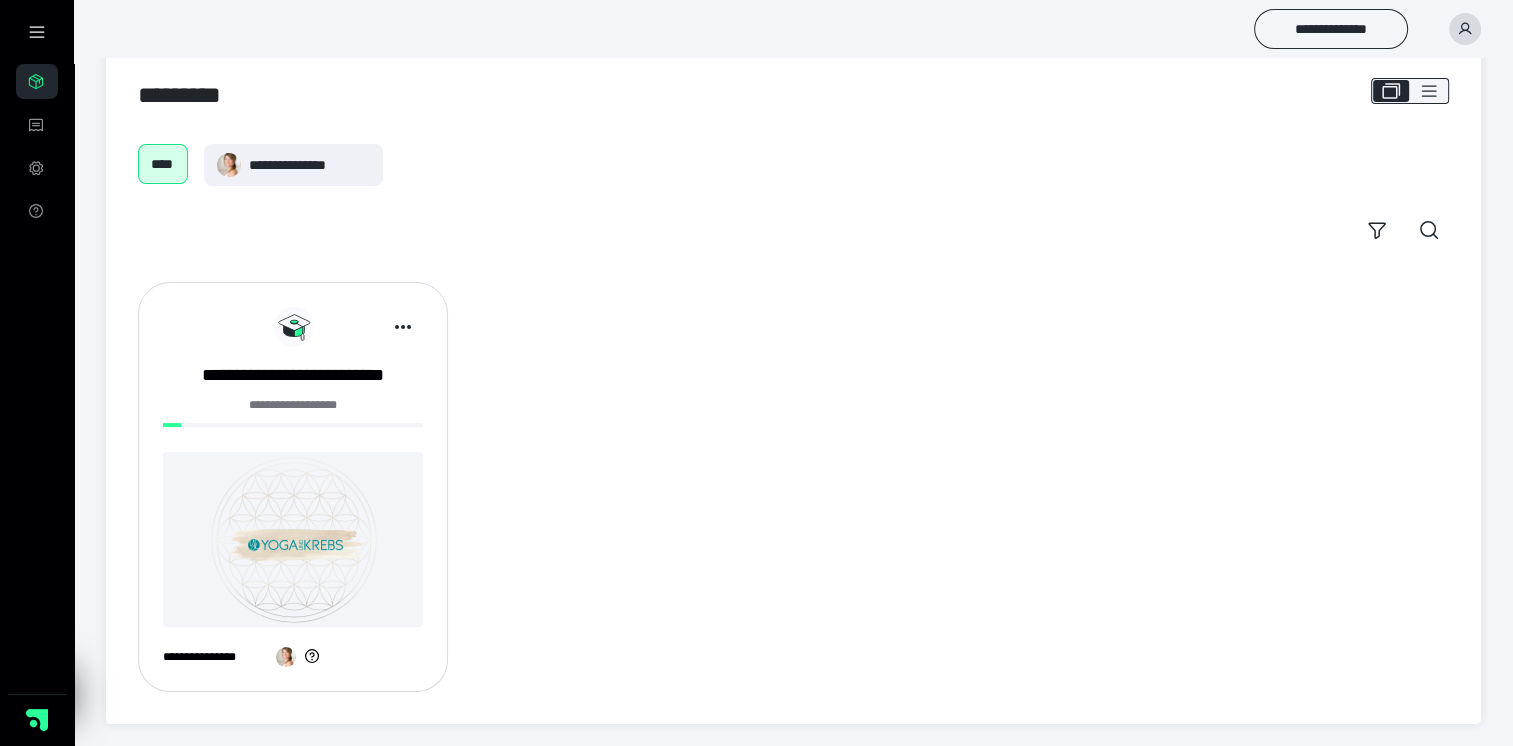 click at bounding box center [293, 539] 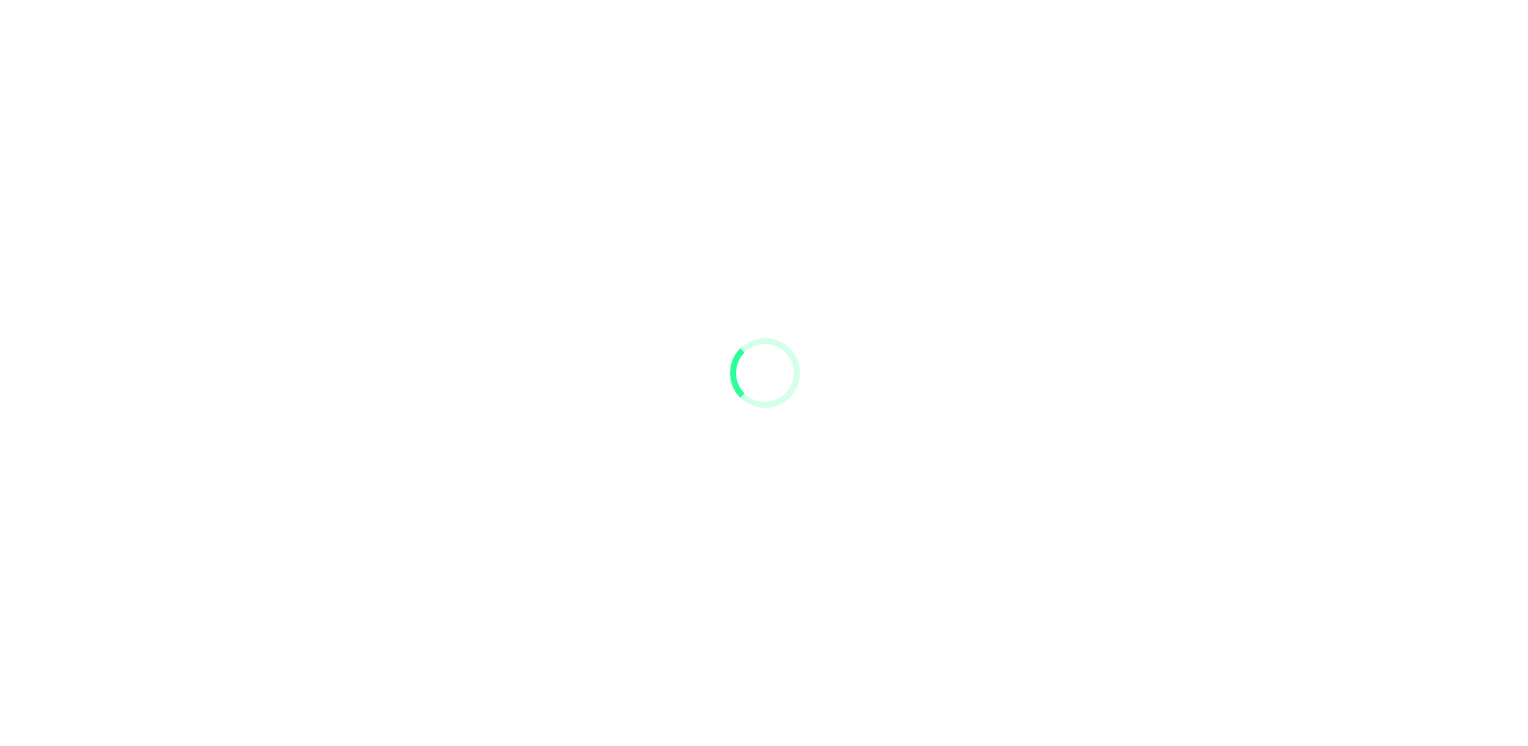 scroll, scrollTop: 0, scrollLeft: 0, axis: both 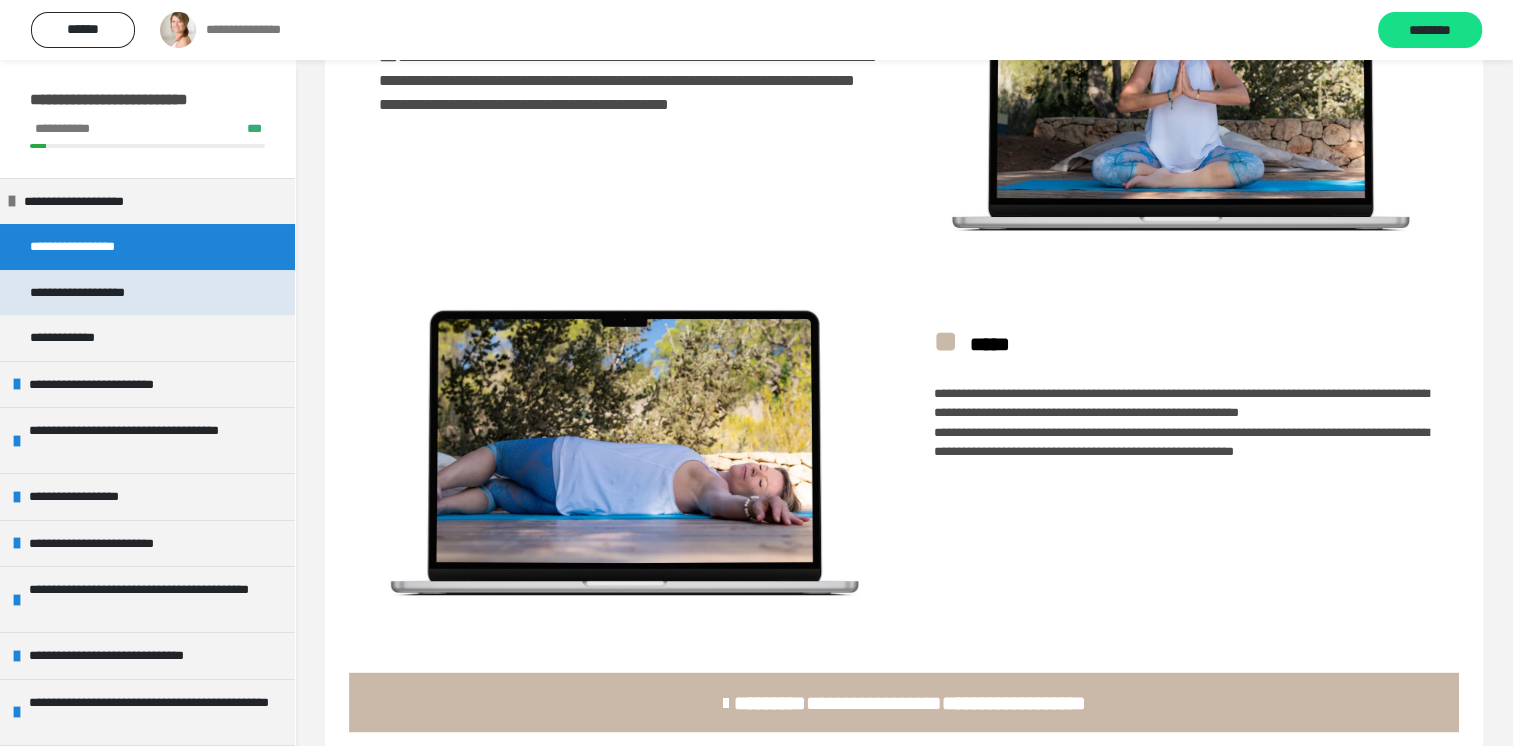 click on "**********" at bounding box center [90, 293] 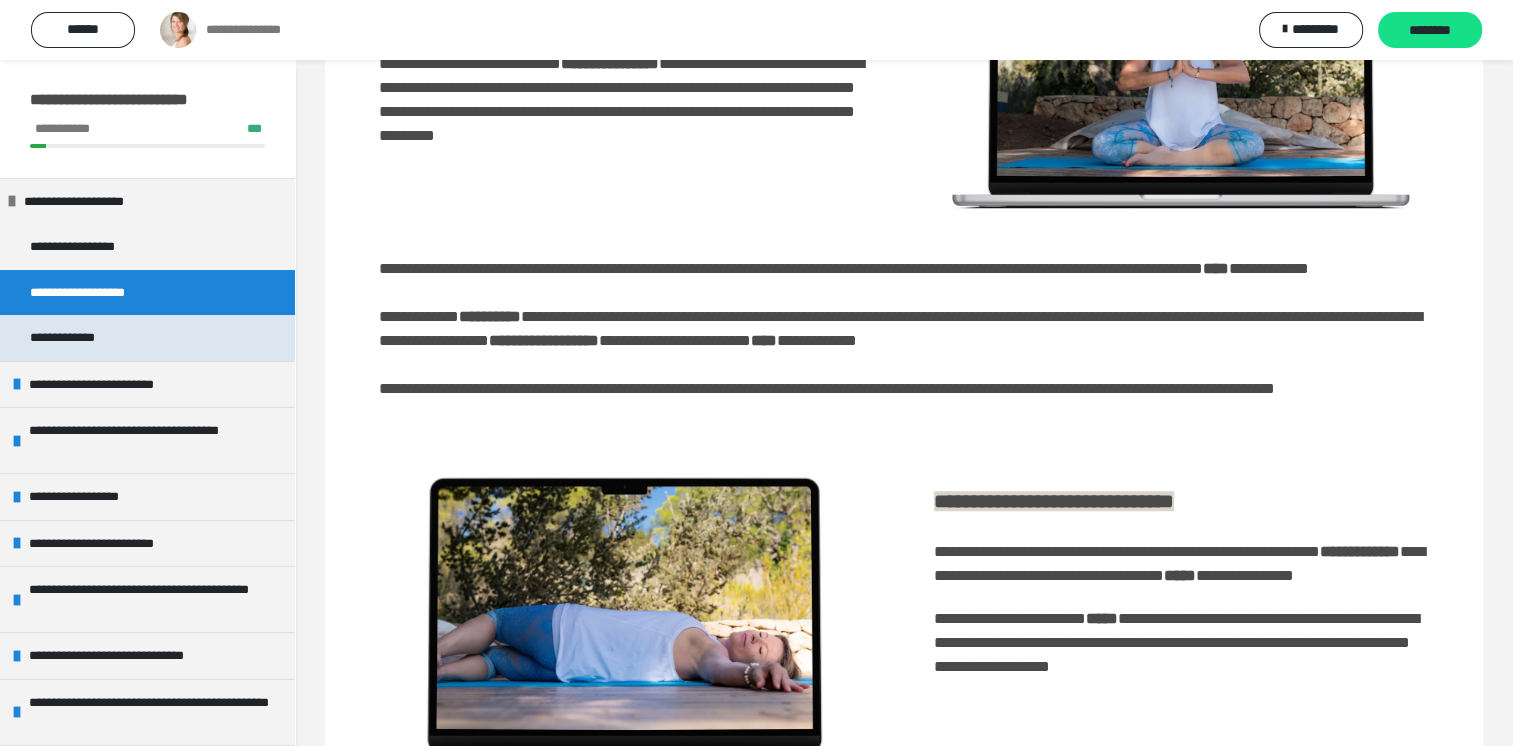 scroll, scrollTop: 1357, scrollLeft: 0, axis: vertical 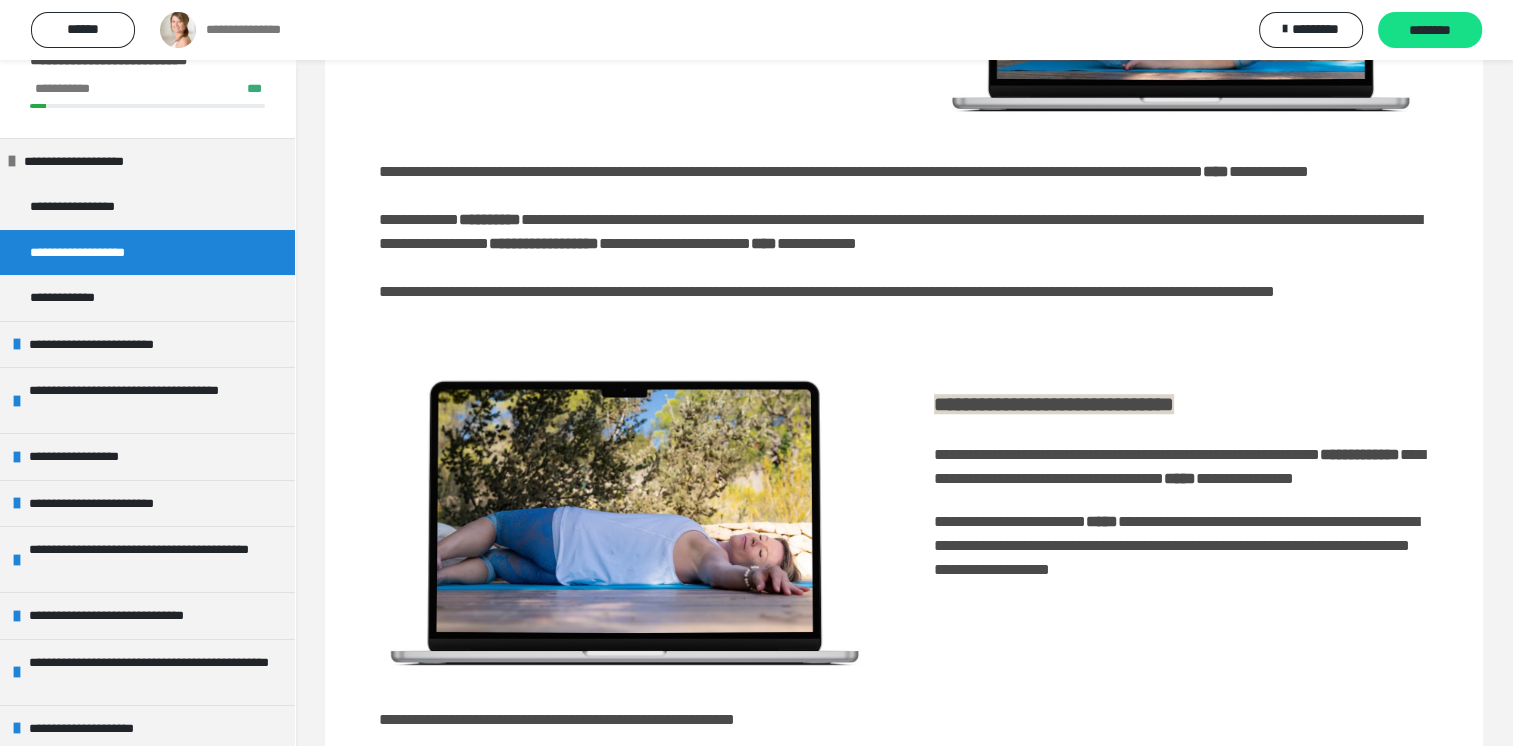 click on "**********" at bounding box center (1001, -621) 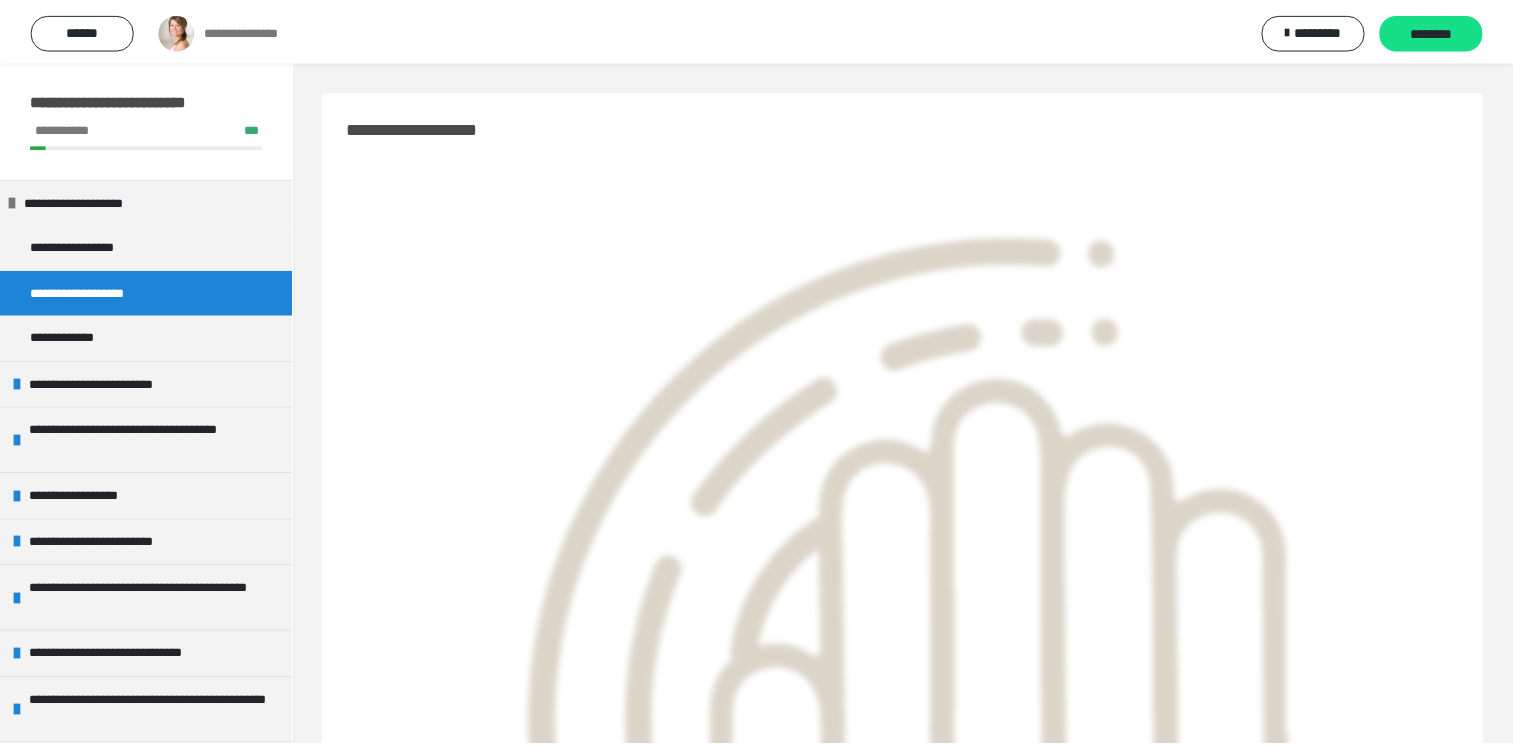 scroll, scrollTop: 1453, scrollLeft: 0, axis: vertical 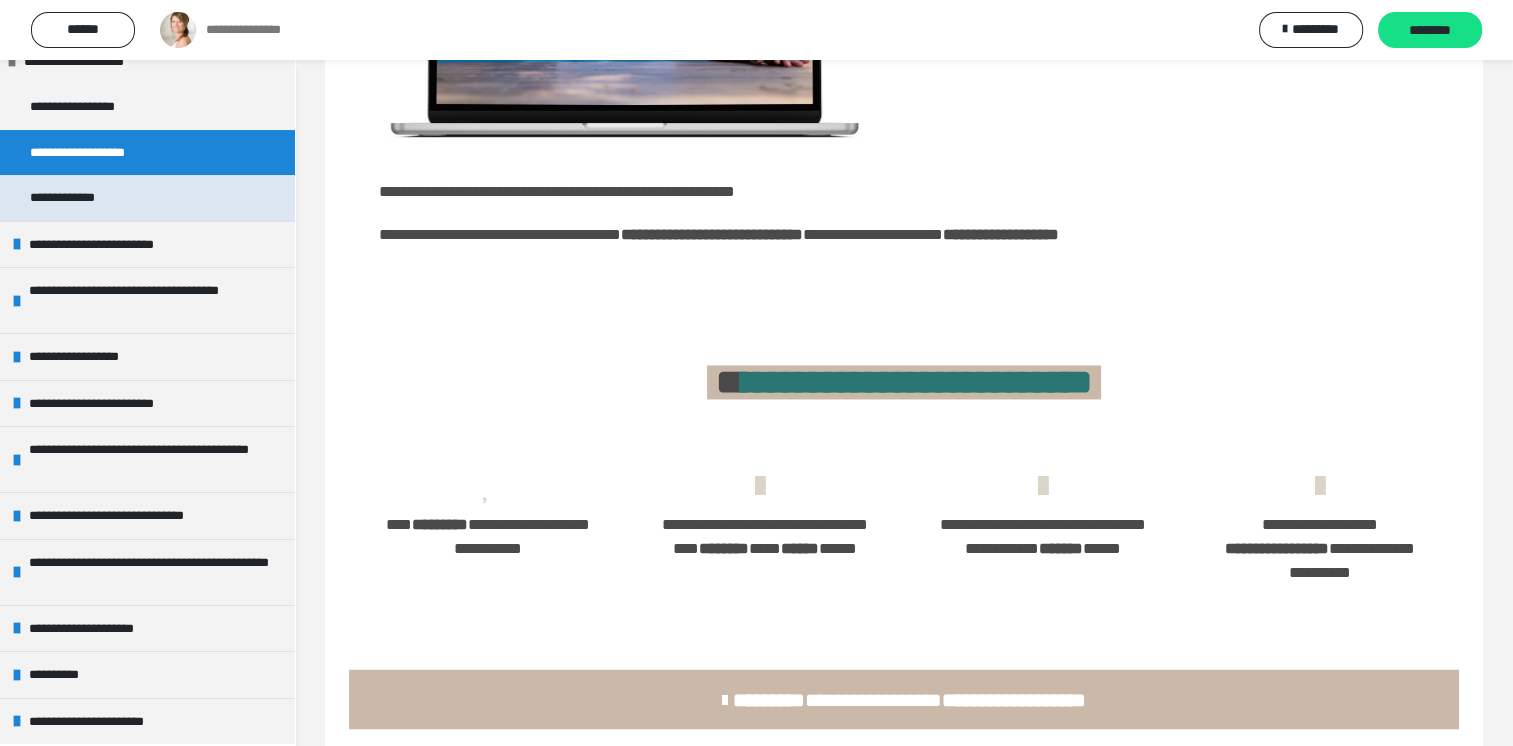 click on "**********" at bounding box center (147, 198) 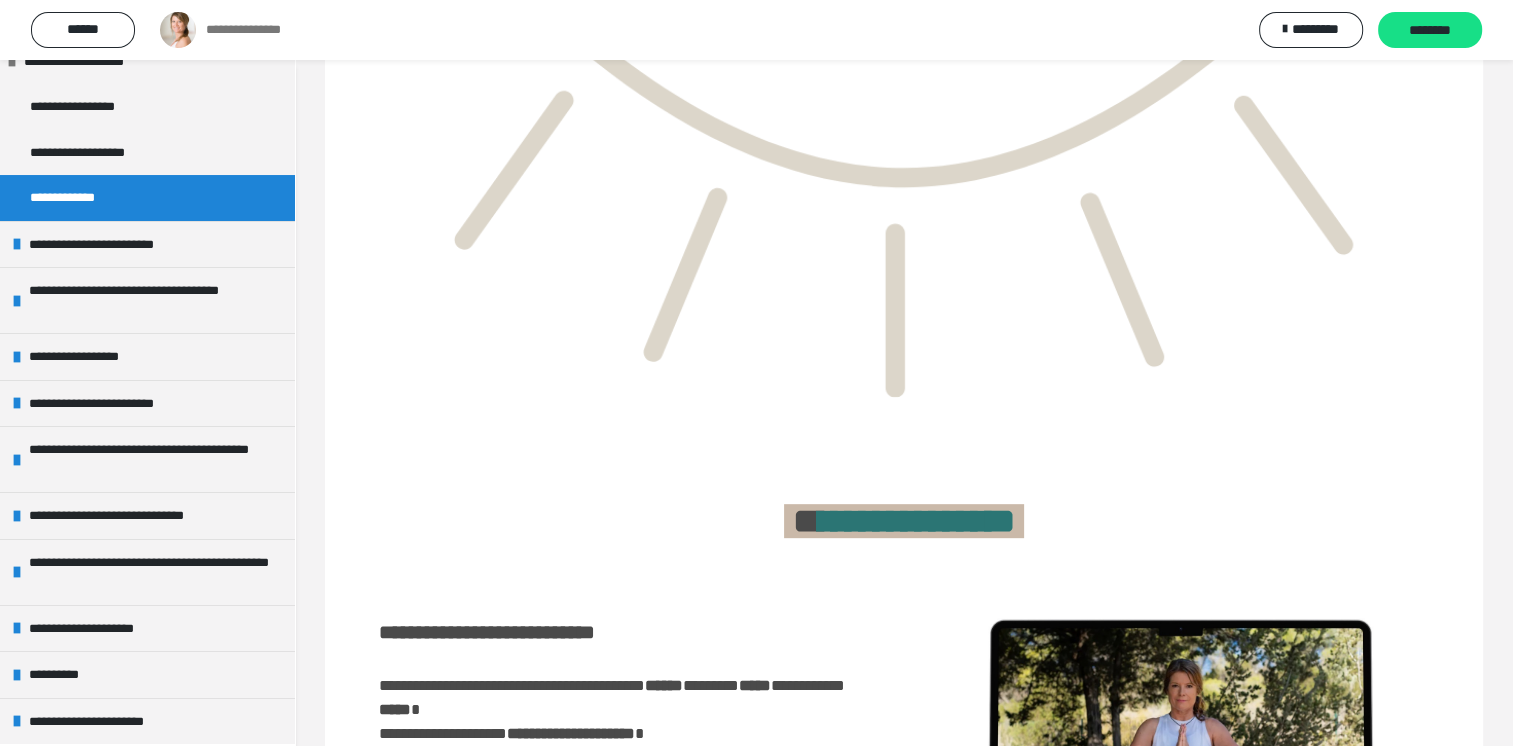 scroll, scrollTop: 787, scrollLeft: 0, axis: vertical 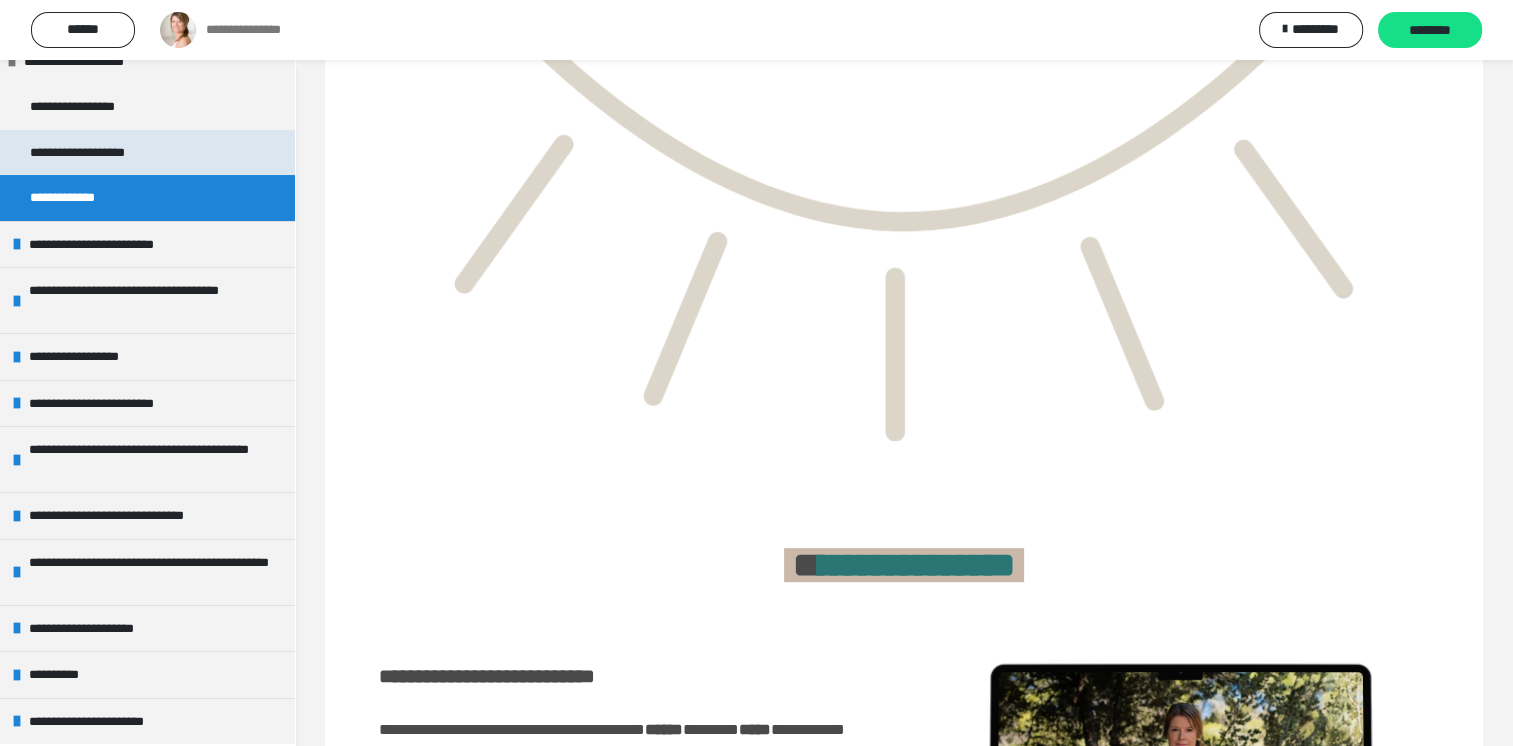 click on "**********" at bounding box center (90, 153) 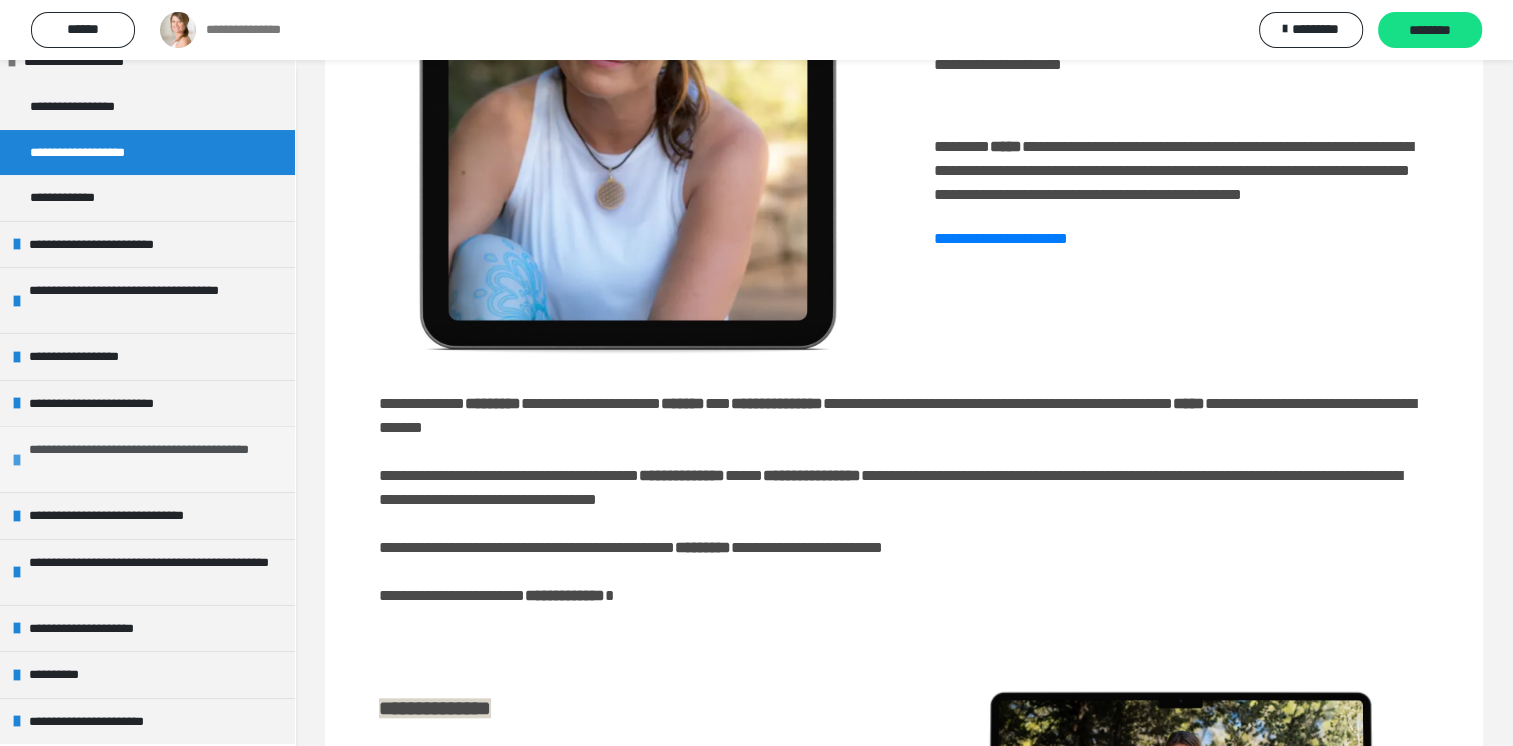 scroll, scrollTop: 1693, scrollLeft: 0, axis: vertical 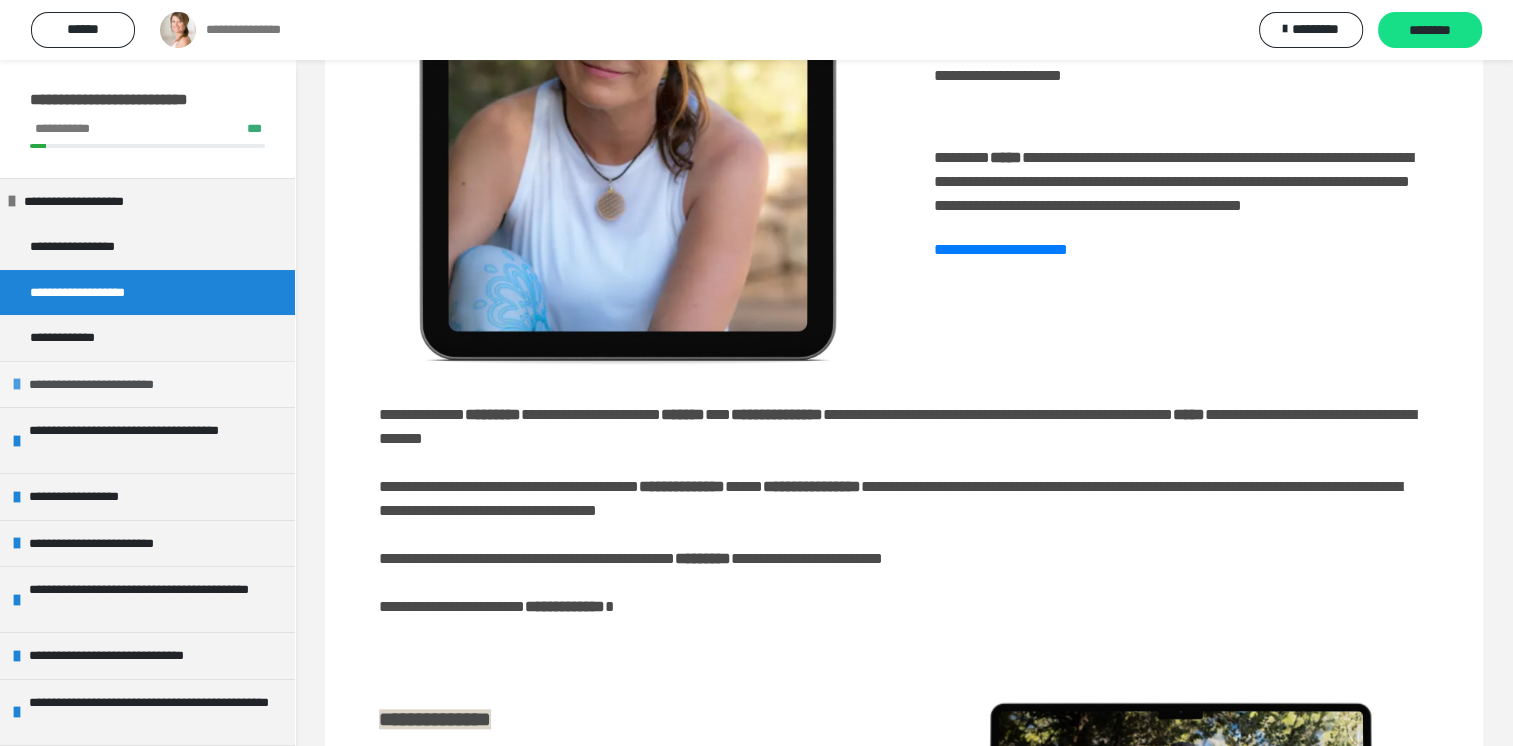 click on "**********" at bounding box center (103, 385) 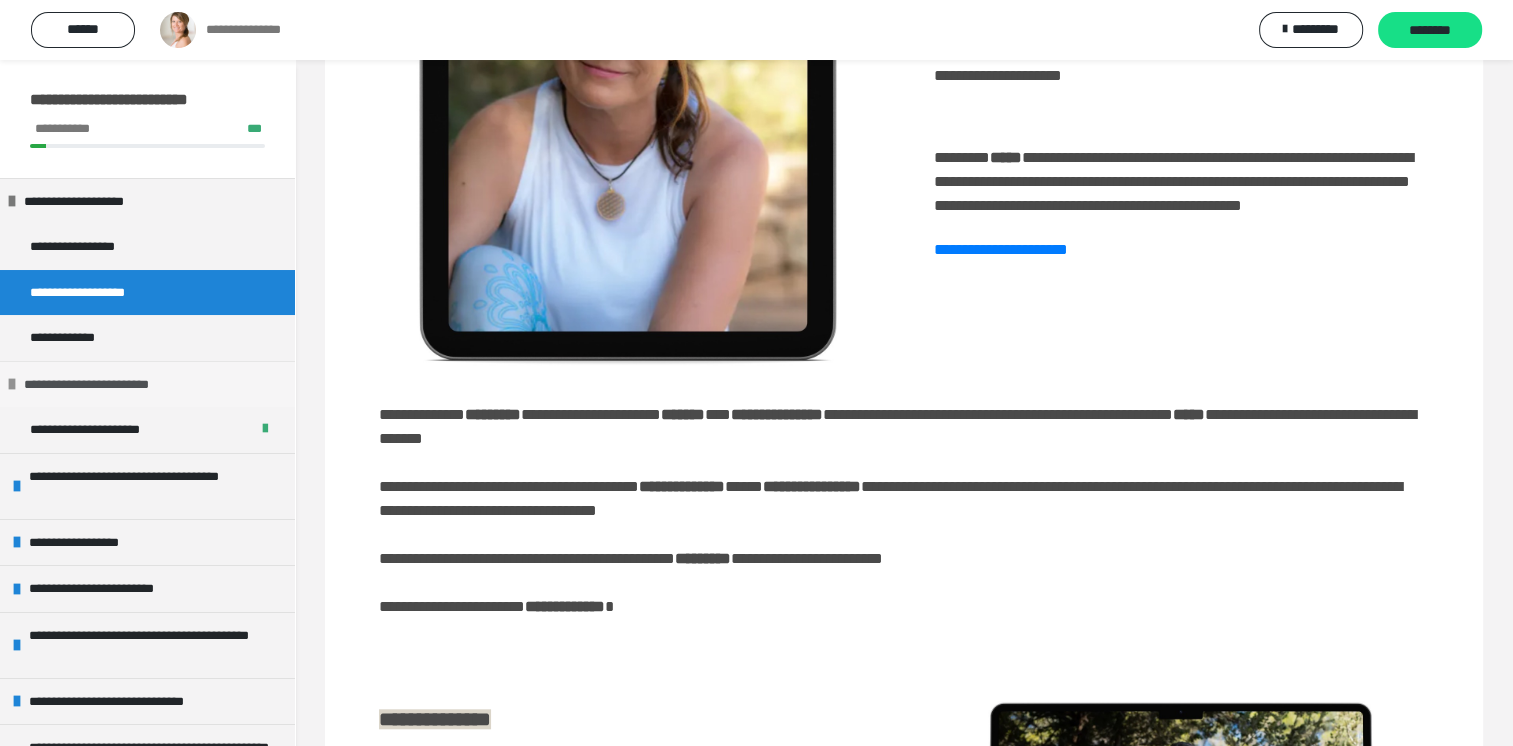 click on "**********" at bounding box center (98, 385) 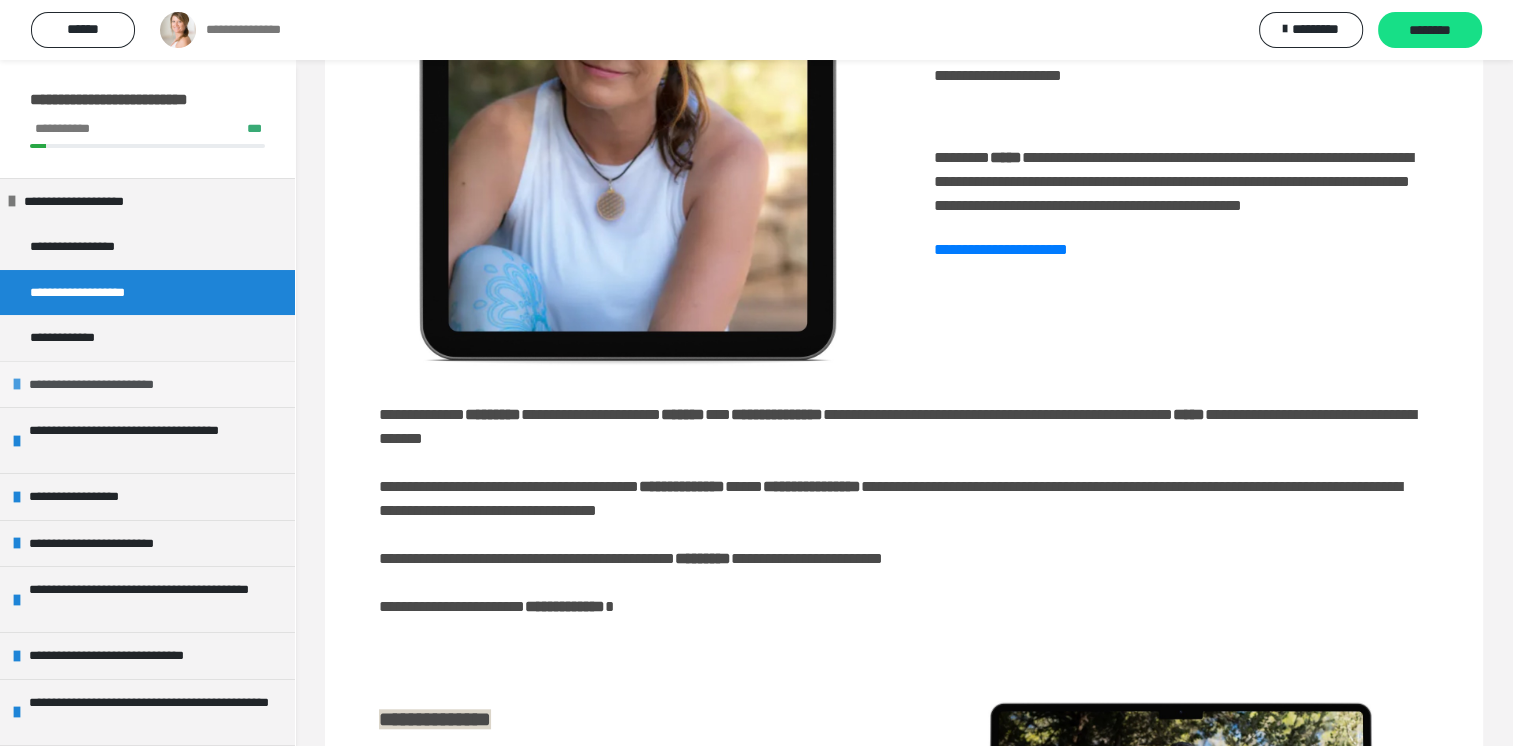 click at bounding box center [17, 384] 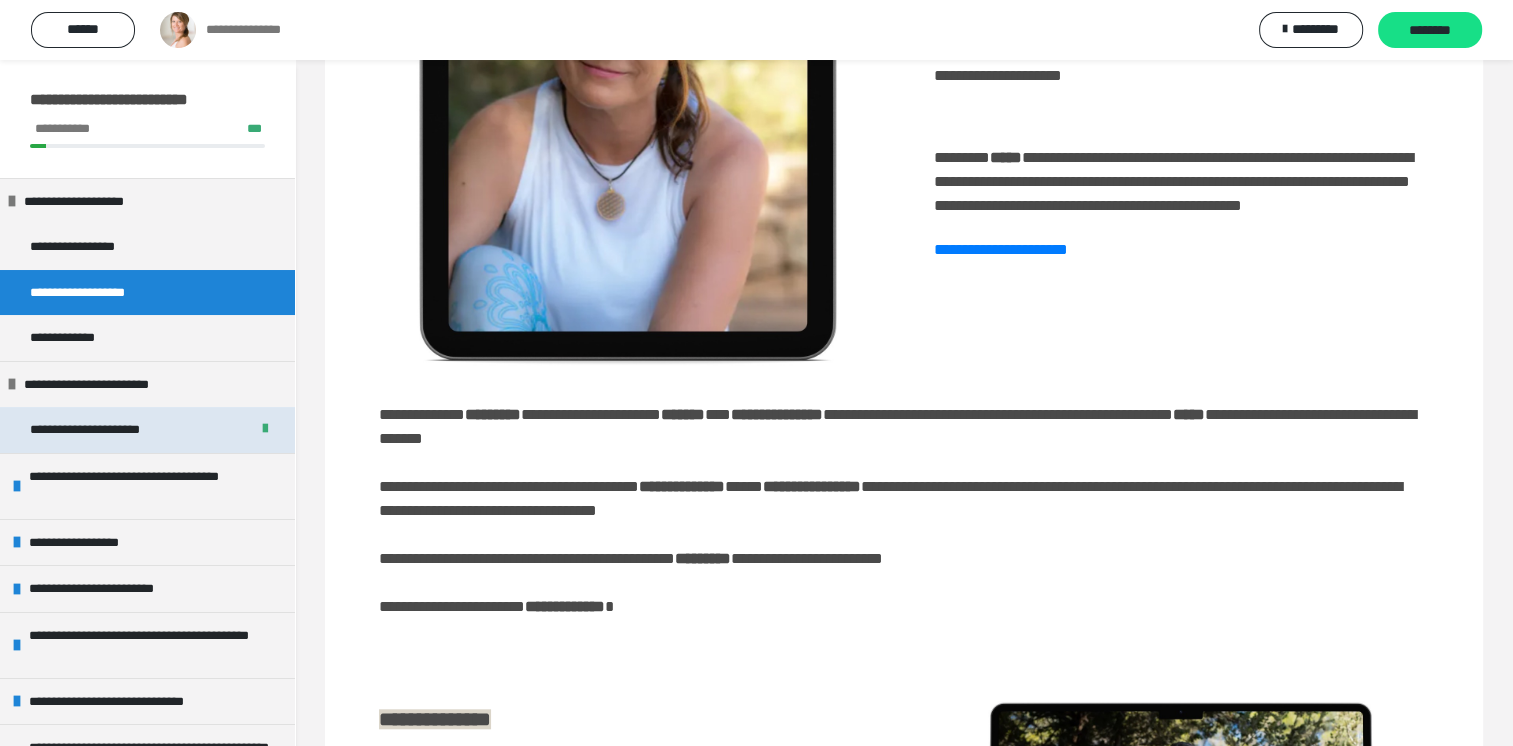 click on "**********" at bounding box center (101, 430) 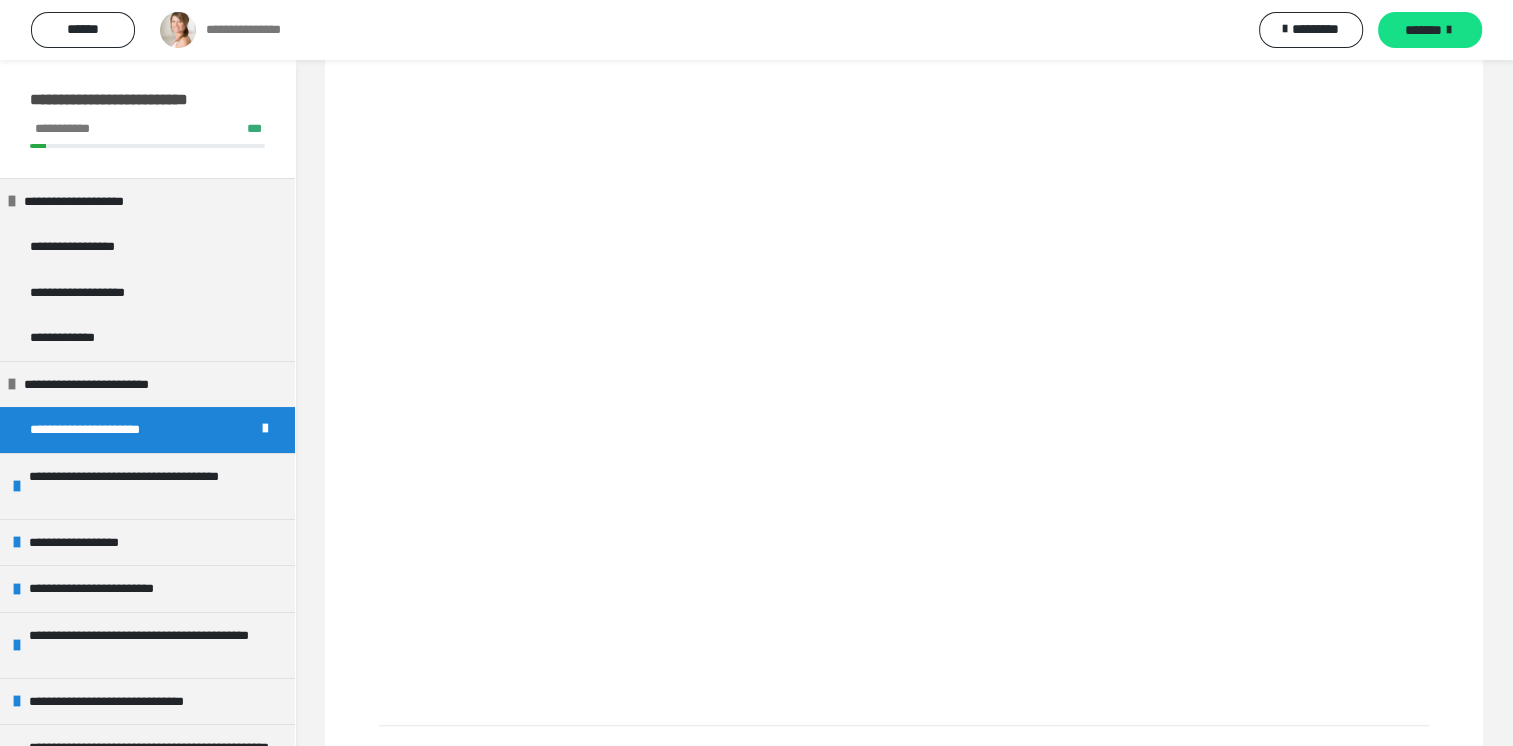 scroll, scrollTop: 589, scrollLeft: 0, axis: vertical 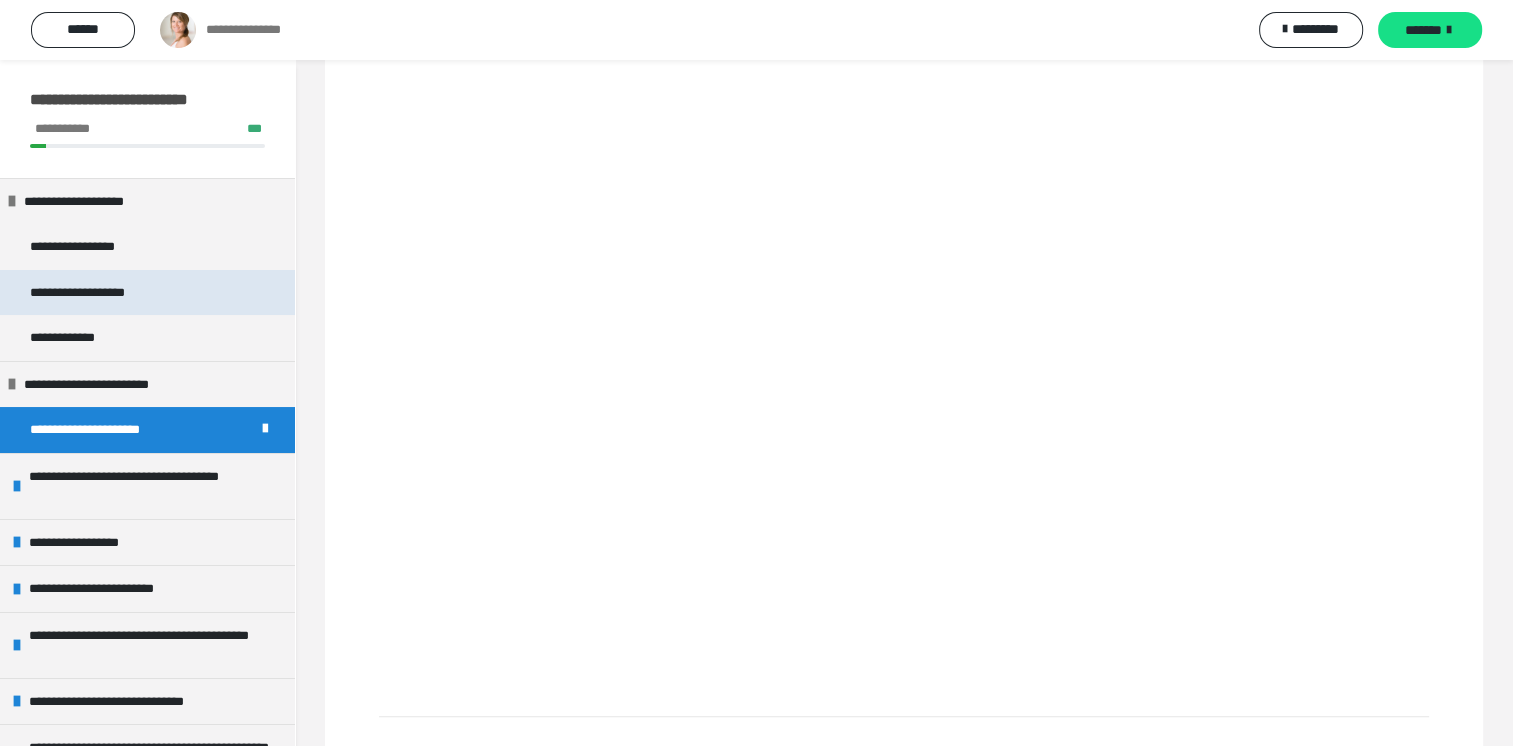 click on "**********" at bounding box center [90, 293] 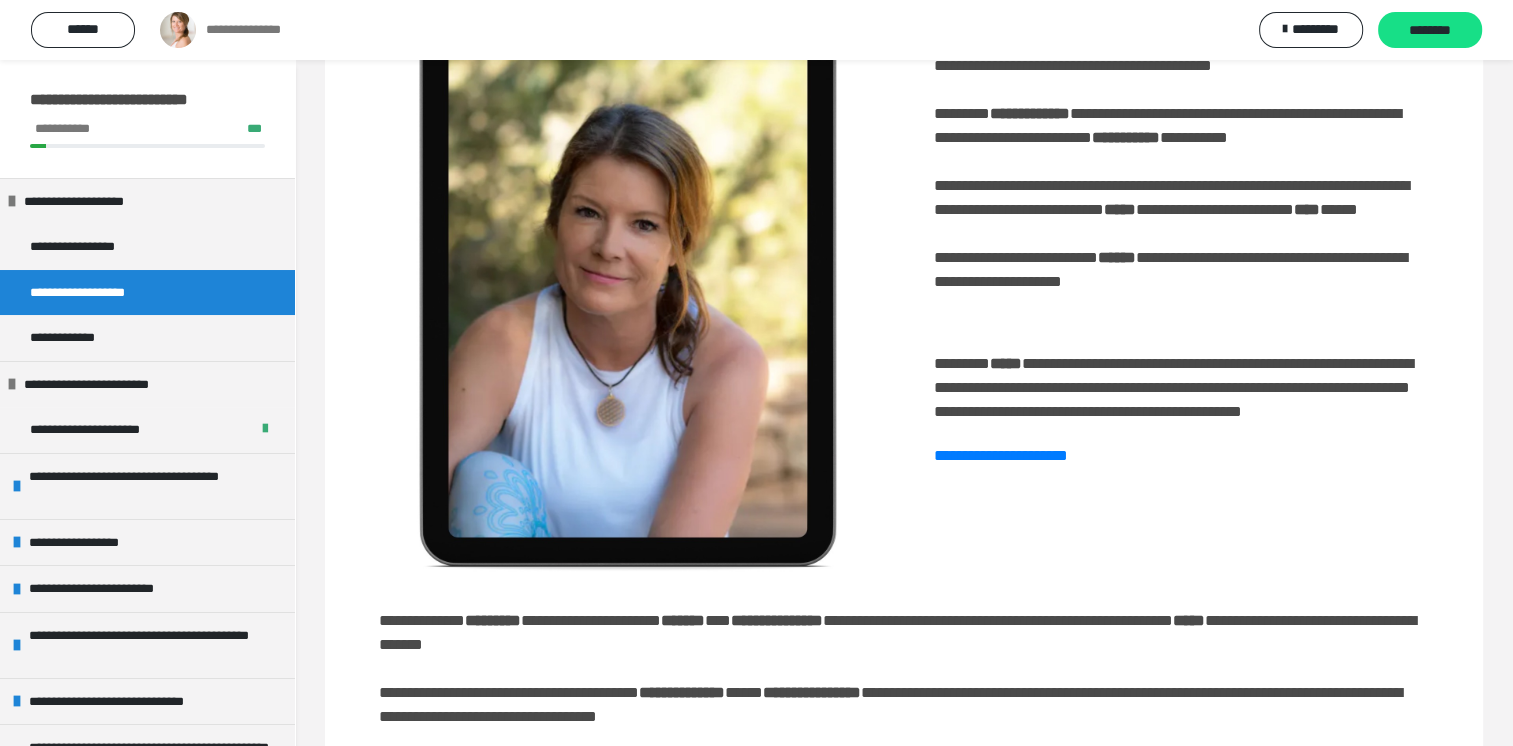 scroll, scrollTop: 1508, scrollLeft: 0, axis: vertical 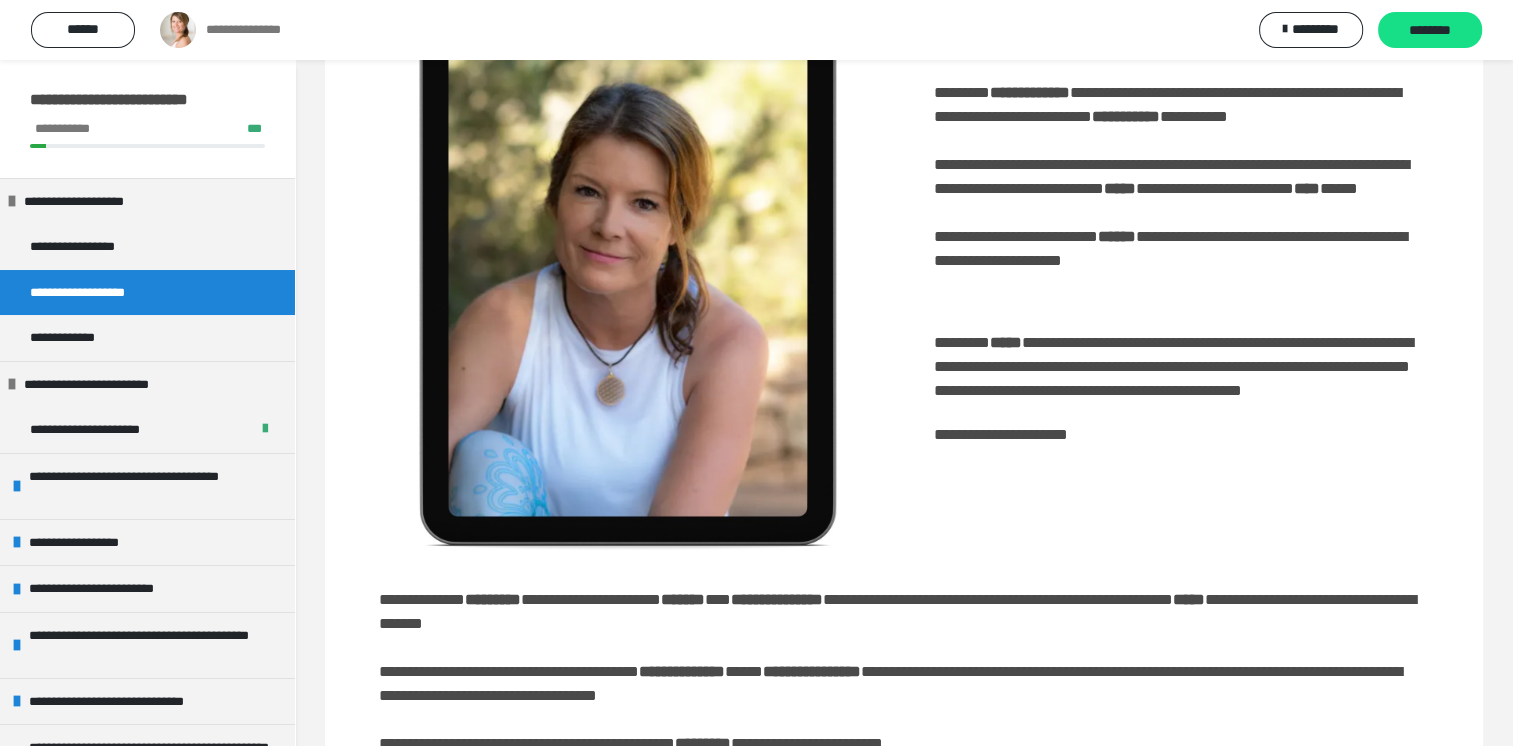 click on "**********" at bounding box center [1001, 434] 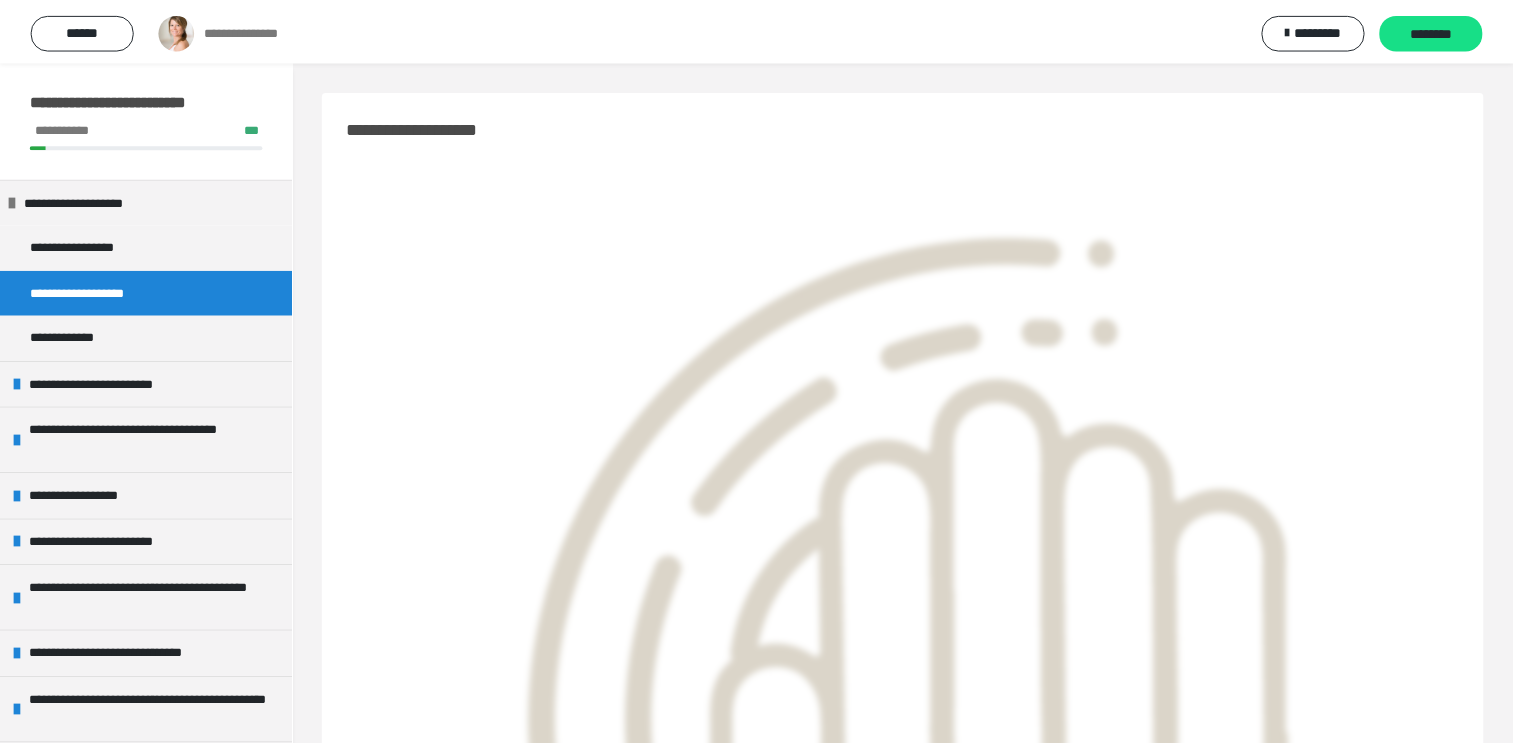 scroll, scrollTop: 1648, scrollLeft: 0, axis: vertical 